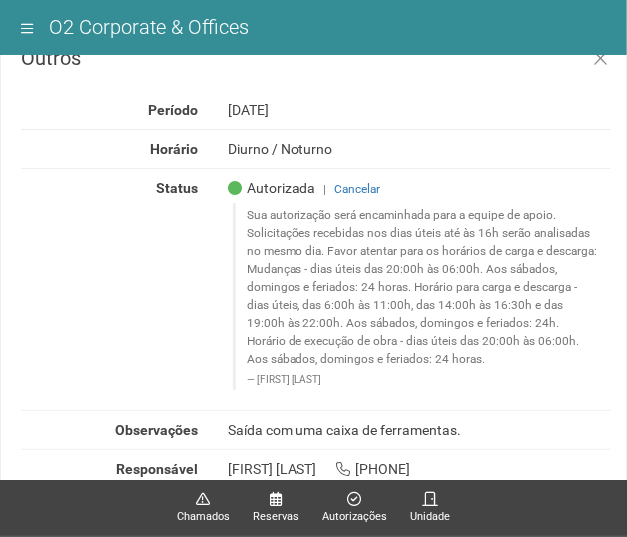 scroll, scrollTop: 0, scrollLeft: 0, axis: both 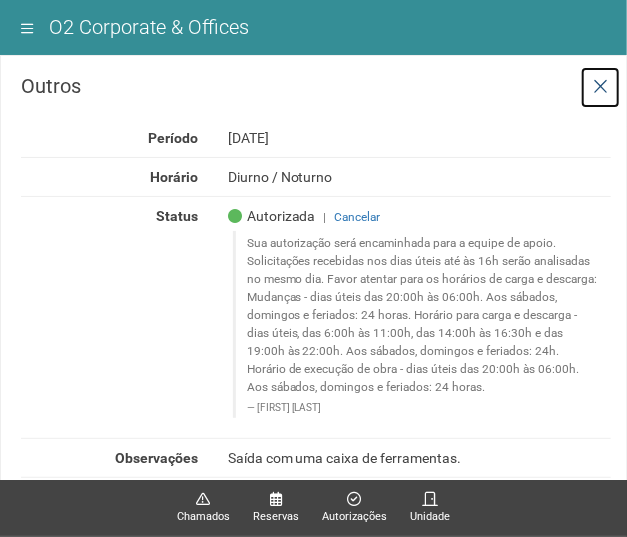 click at bounding box center [600, 87] 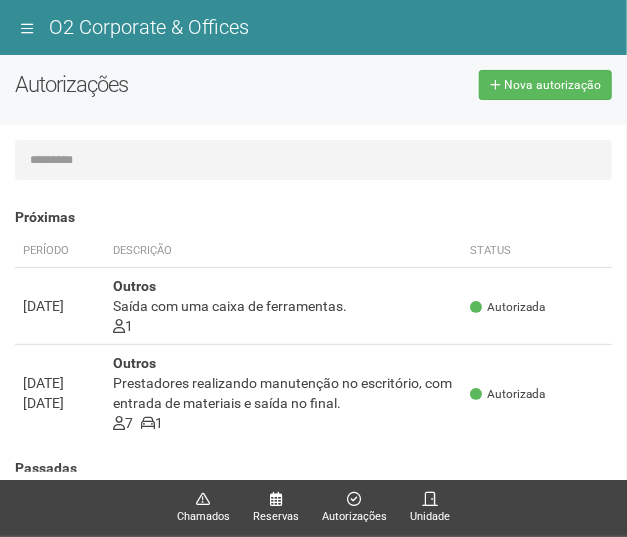 click on "Autorizações
Nova autorização" at bounding box center [313, 92] 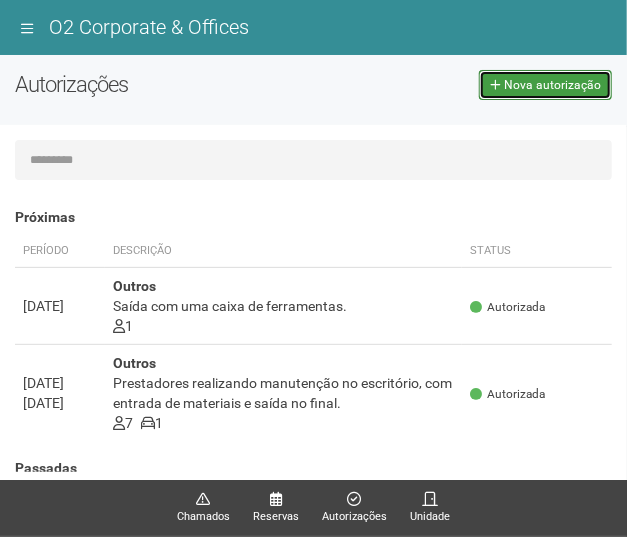 click on "Nova autorização" at bounding box center [552, 85] 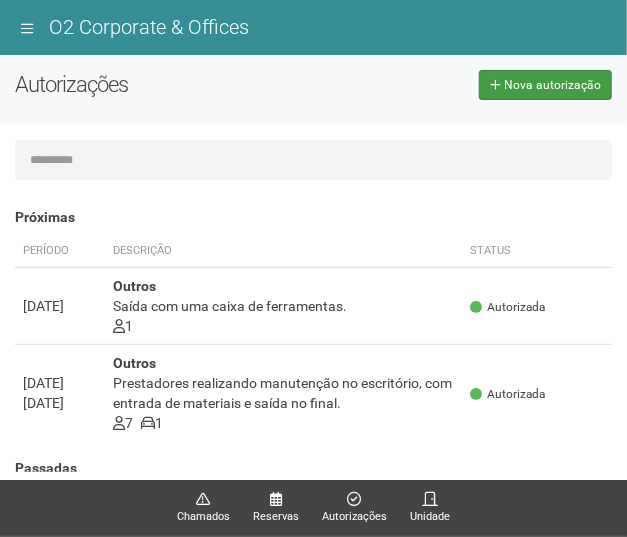 type 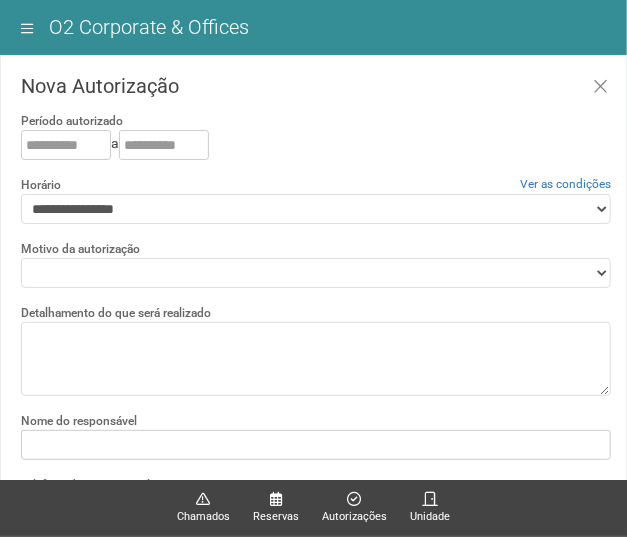 scroll, scrollTop: 45, scrollLeft: 0, axis: vertical 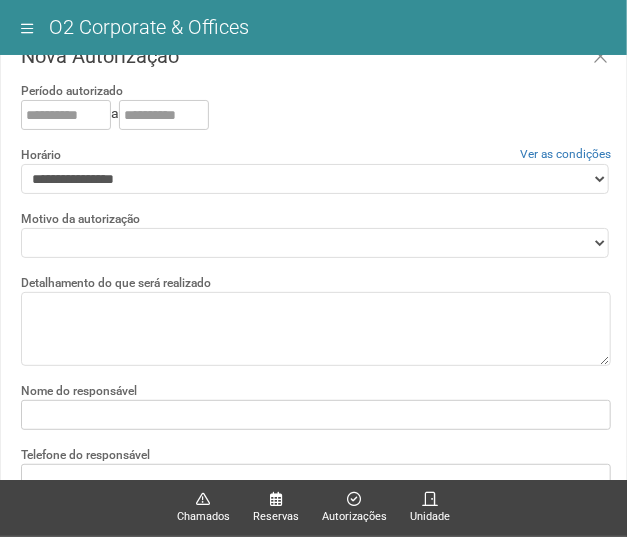 drag, startPoint x: 30, startPoint y: 115, endPoint x: 29, endPoint y: 99, distance: 16.03122 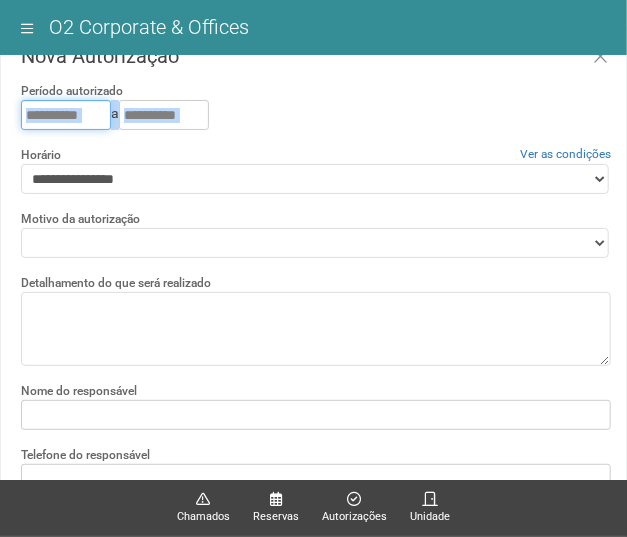 click at bounding box center [66, 115] 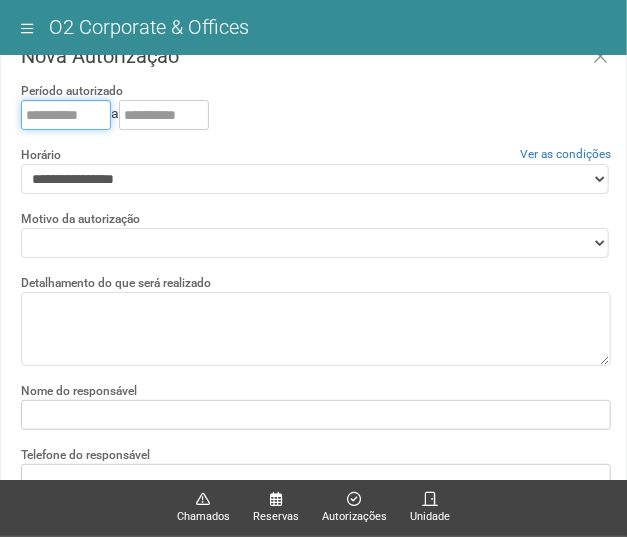 click at bounding box center (66, 115) 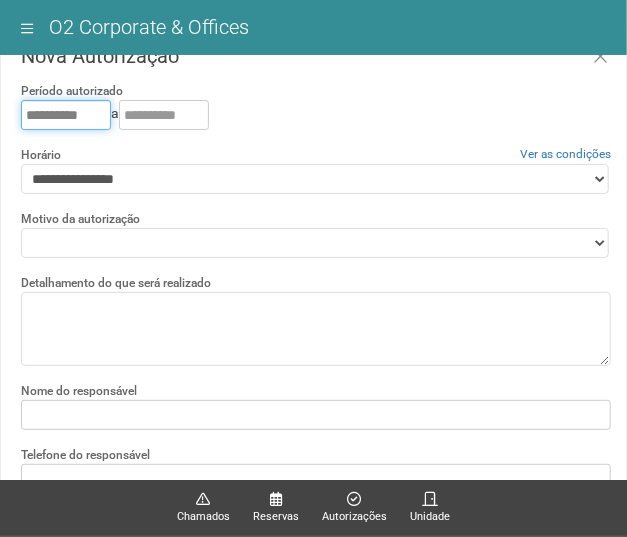 type on "**********" 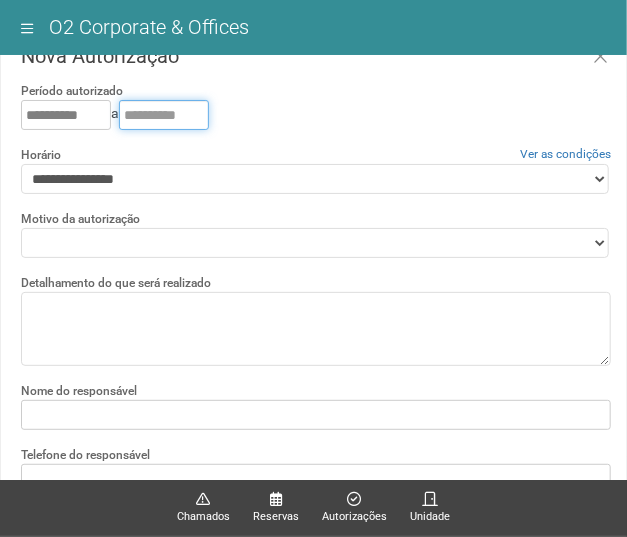 click at bounding box center (164, 115) 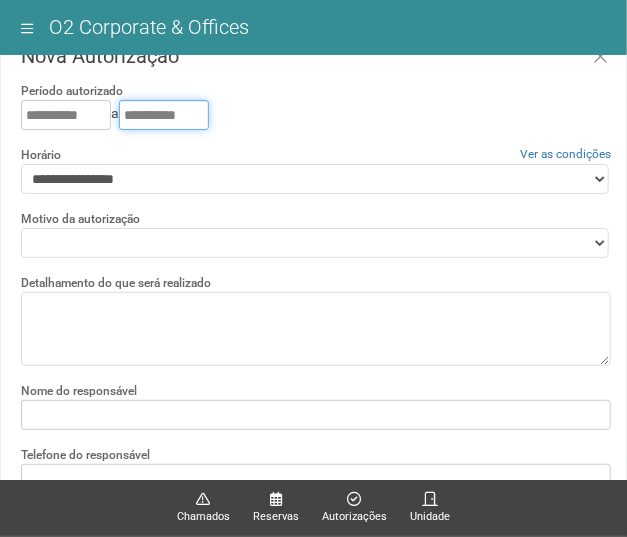 click on "**********" at bounding box center (164, 115) 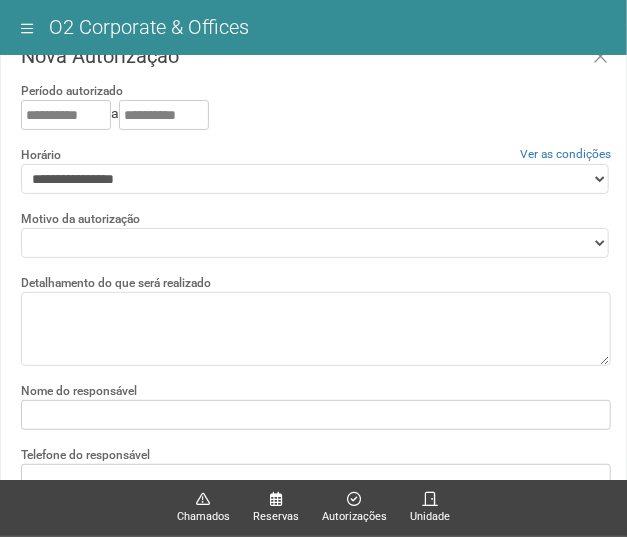click on "**********" at bounding box center [316, 483] 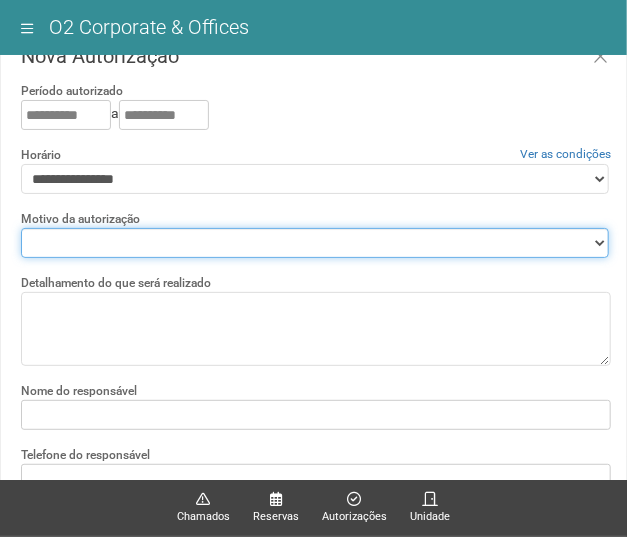 click on "**********" at bounding box center (315, 243) 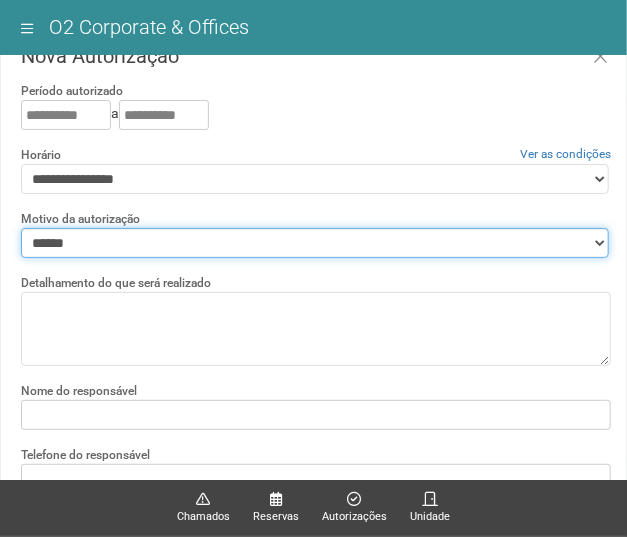 click on "**********" at bounding box center [315, 243] 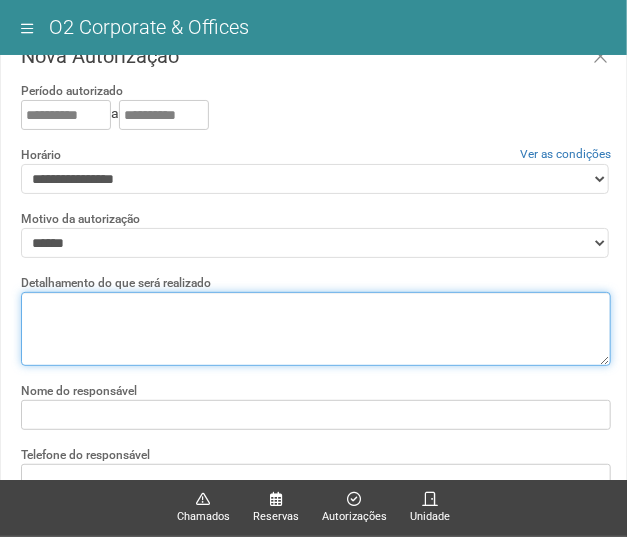 click at bounding box center [316, 329] 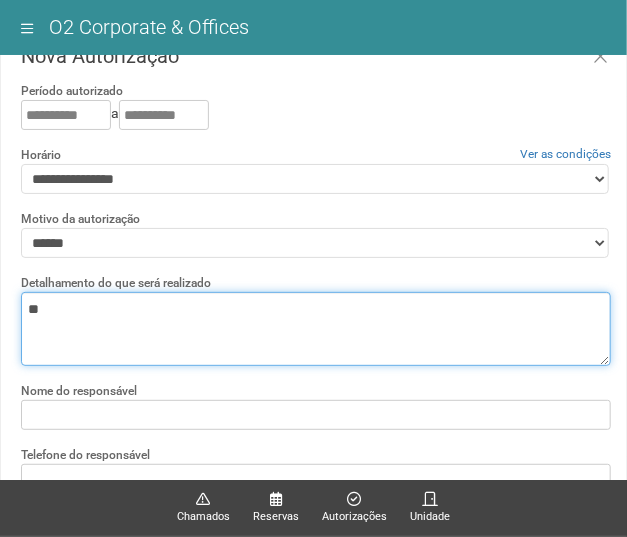 type on "*" 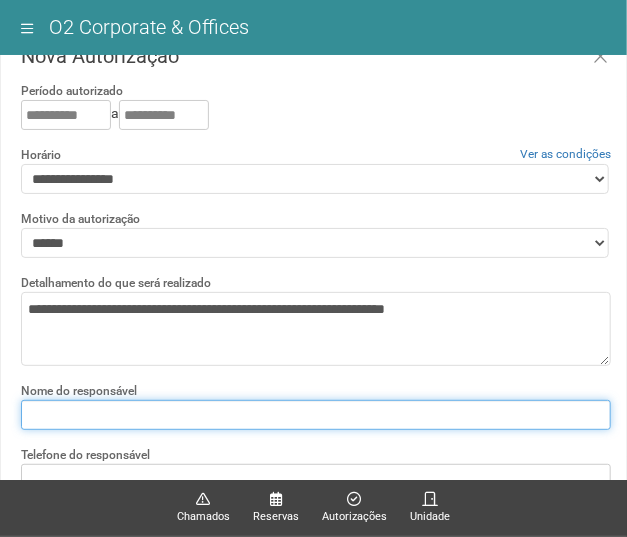 drag, startPoint x: 440, startPoint y: 300, endPoint x: 380, endPoint y: 377, distance: 97.6166 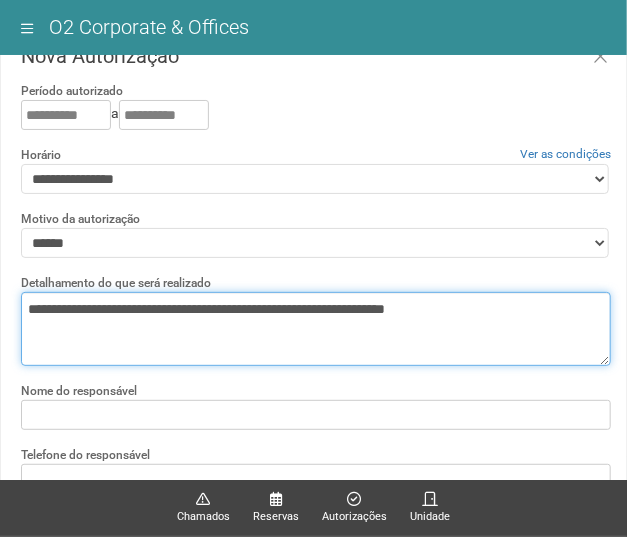click on "**********" at bounding box center [316, 329] 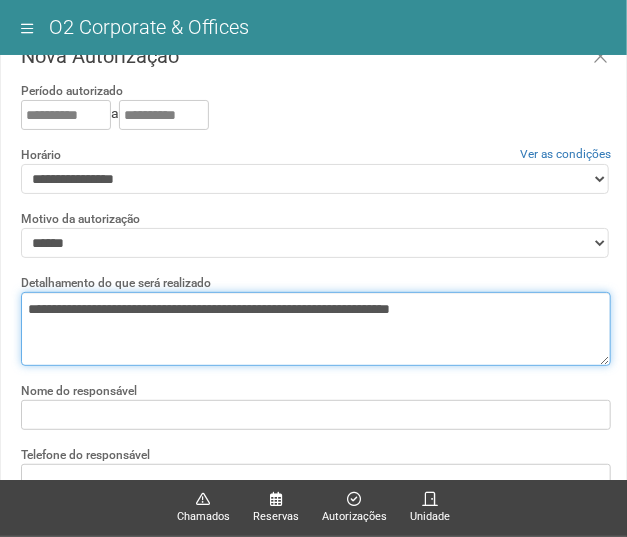 drag, startPoint x: 462, startPoint y: 342, endPoint x: 476, endPoint y: 328, distance: 19.79899 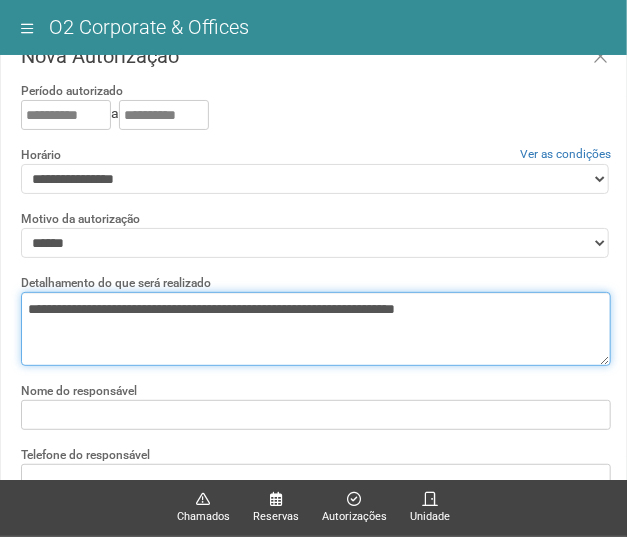 type on "**********" 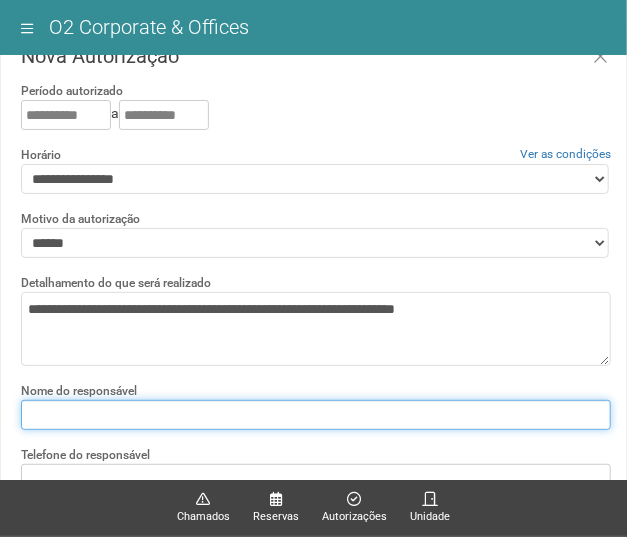 drag, startPoint x: 128, startPoint y: 409, endPoint x: 126, endPoint y: 397, distance: 12.165525 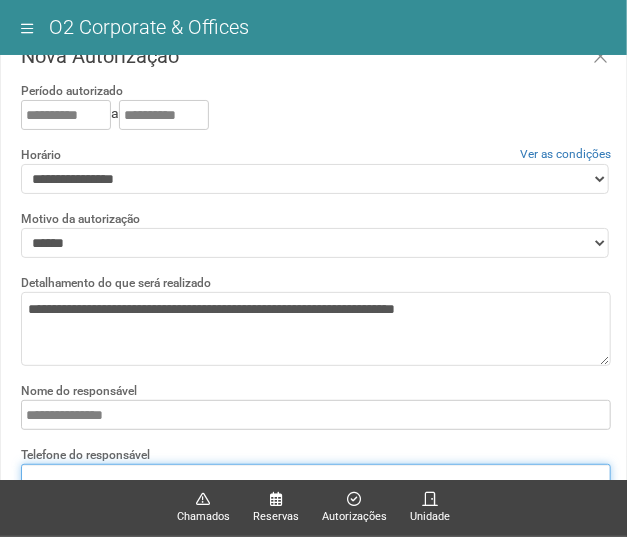 type on "**********" 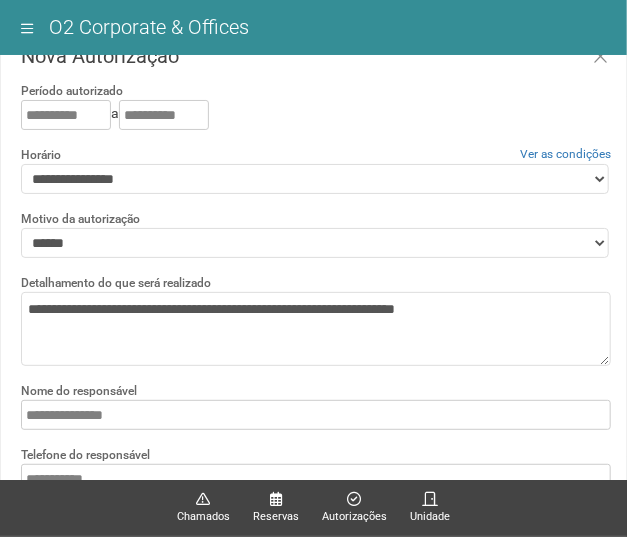 type on "**********" 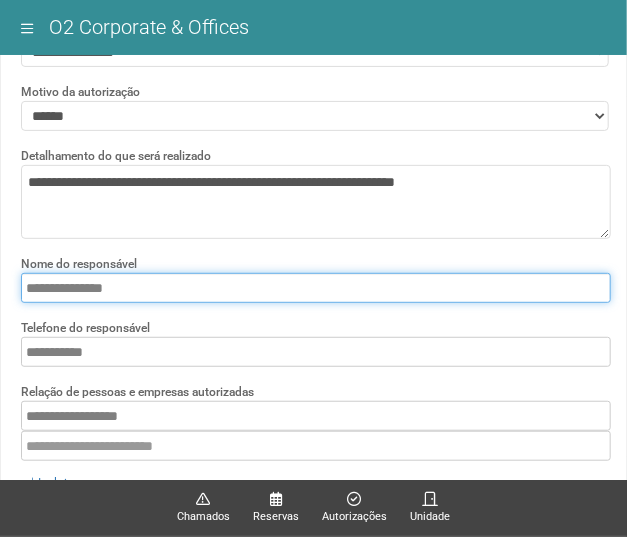 scroll, scrollTop: 200, scrollLeft: 0, axis: vertical 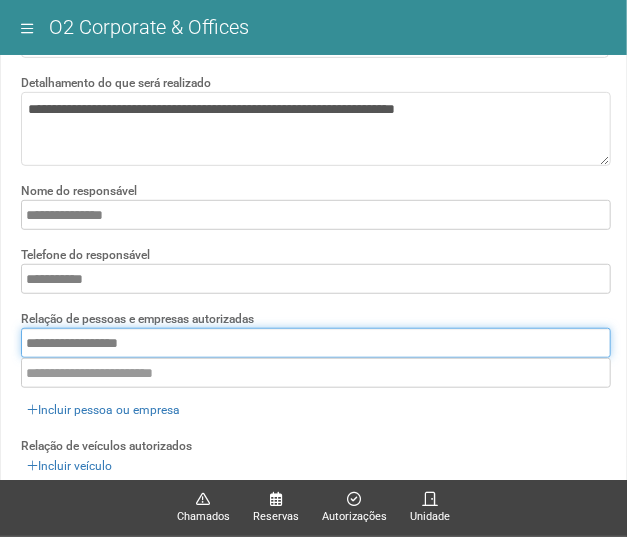drag, startPoint x: 196, startPoint y: 325, endPoint x: -6, endPoint y: 300, distance: 203.54115 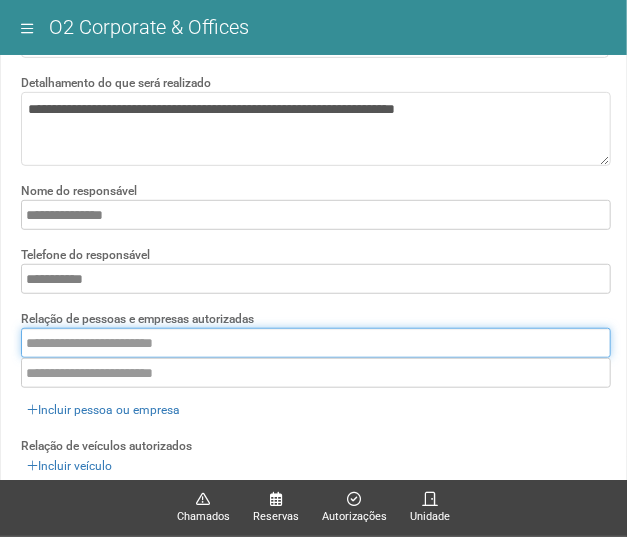 click at bounding box center (316, 343) 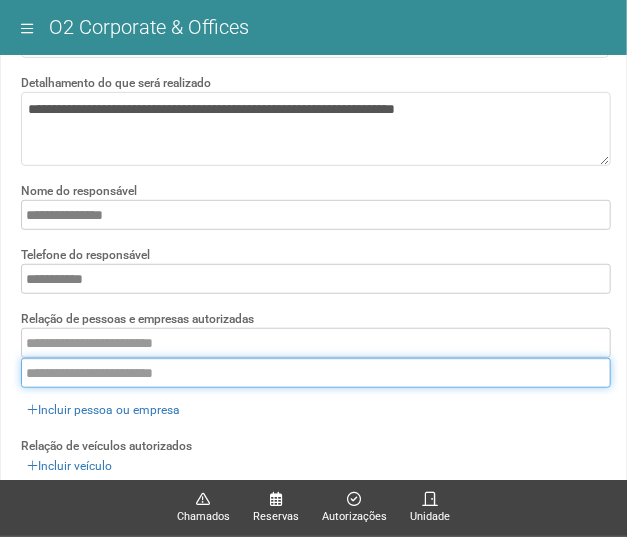 click at bounding box center [316, 373] 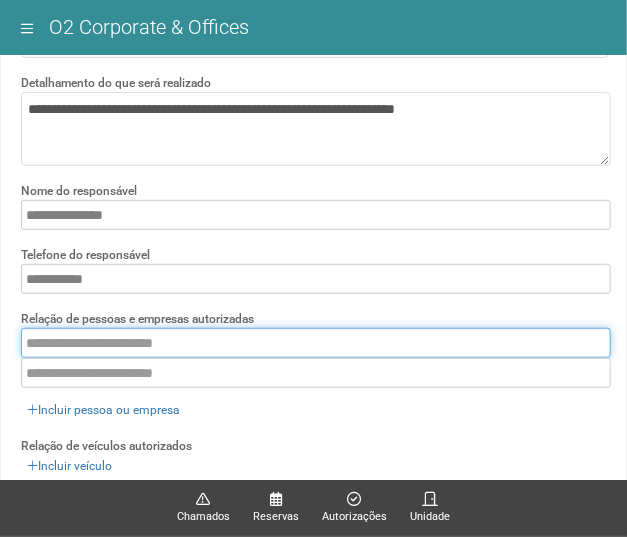 click at bounding box center [316, 343] 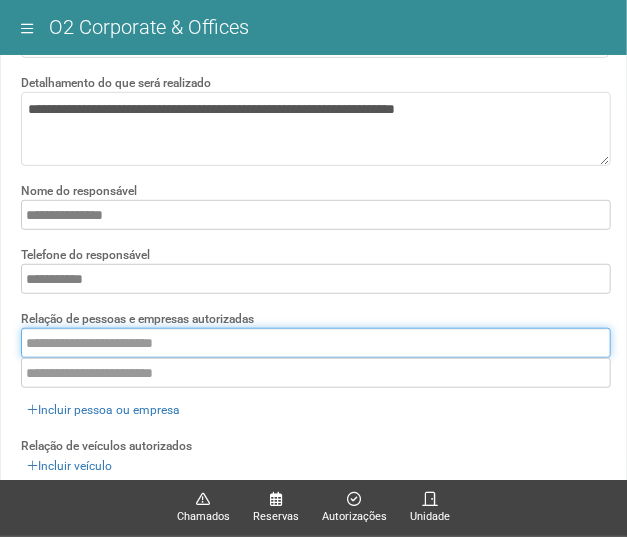 click at bounding box center [316, 343] 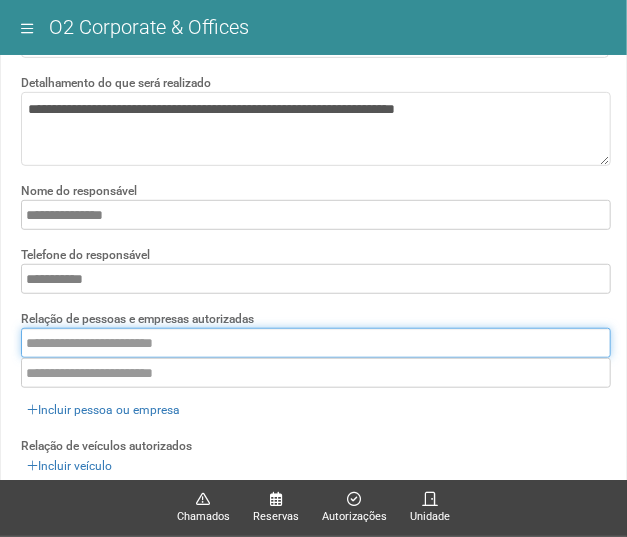 click at bounding box center [316, 343] 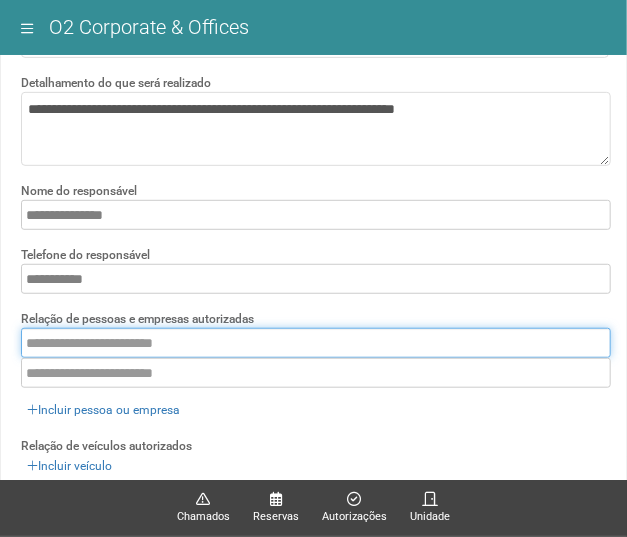 click at bounding box center (316, 343) 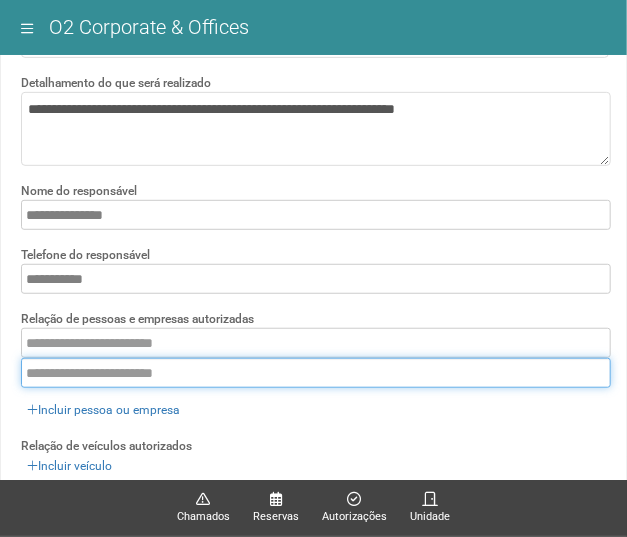 click at bounding box center (316, 373) 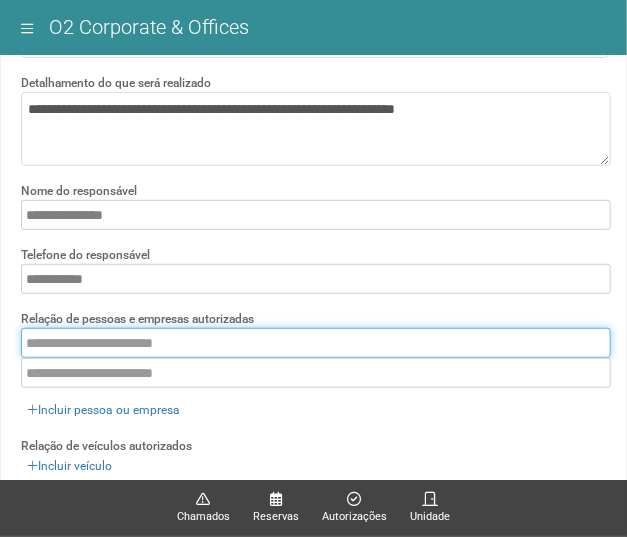 click at bounding box center [316, 343] 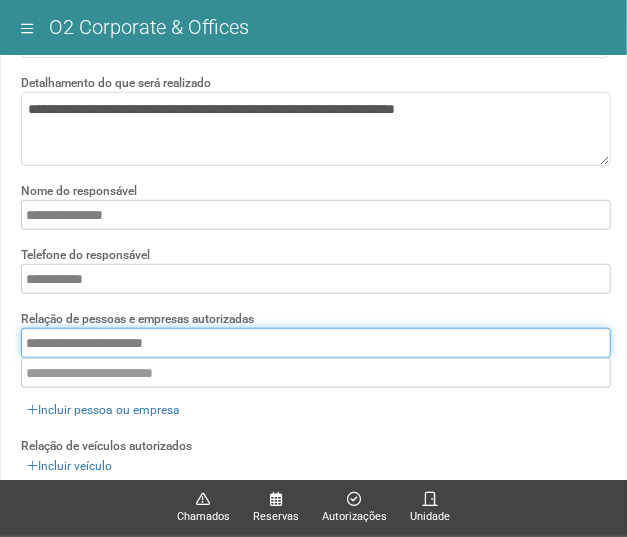 click on "**********" at bounding box center [316, 343] 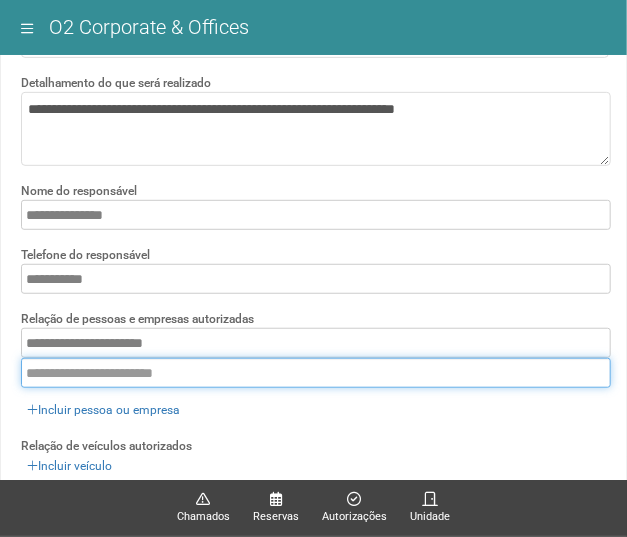 click at bounding box center [316, 373] 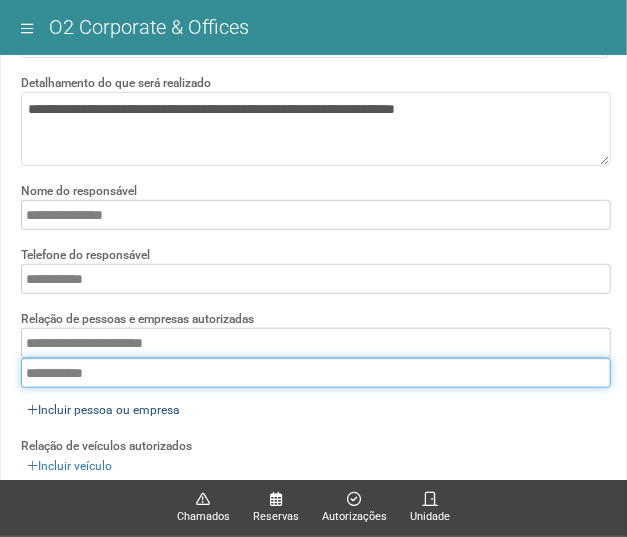 type on "**********" 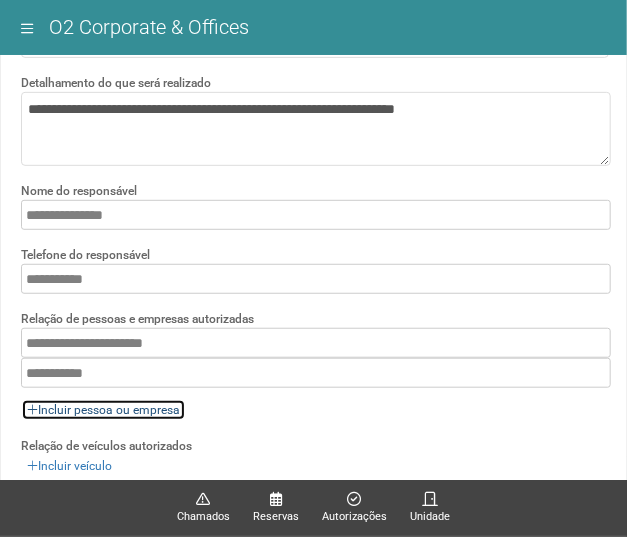 click on "Incluir pessoa ou empresa" at bounding box center (103, 410) 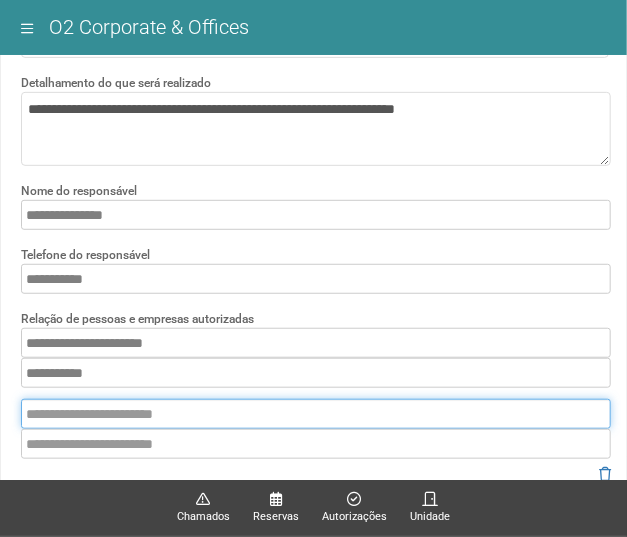 click at bounding box center (316, 414) 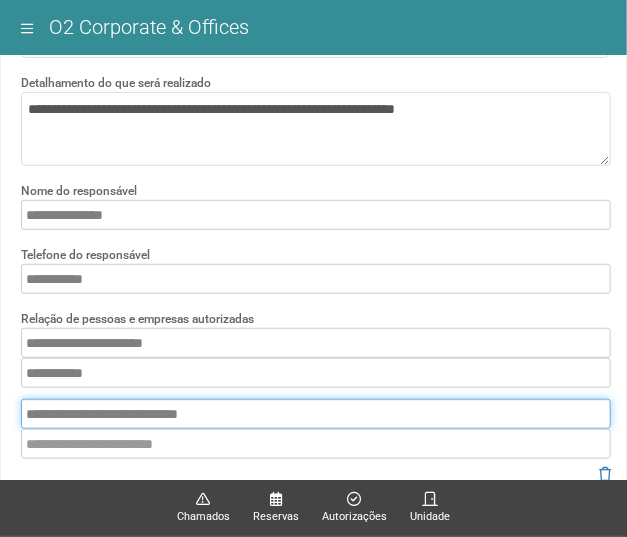 click on "**********" at bounding box center (316, 414) 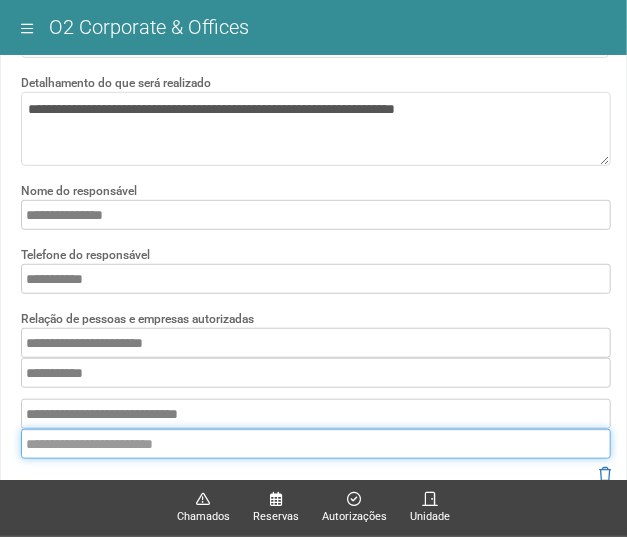 click at bounding box center (316, 444) 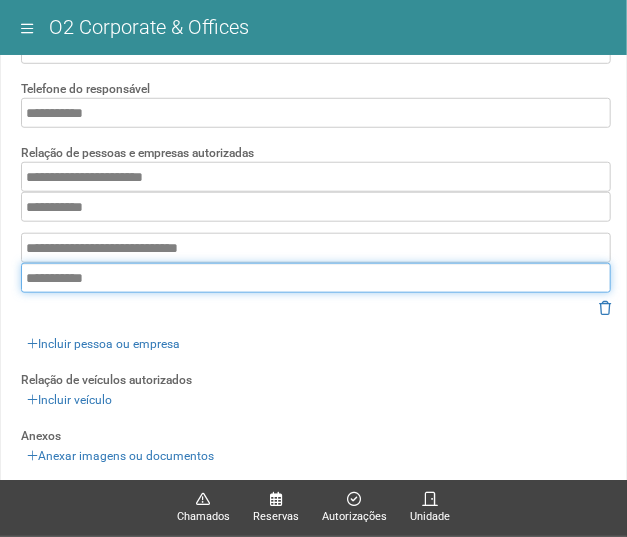 scroll, scrollTop: 500, scrollLeft: 0, axis: vertical 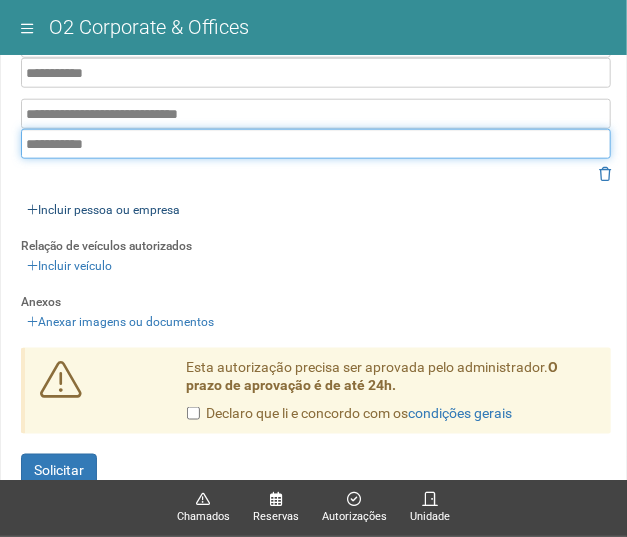 type on "**********" 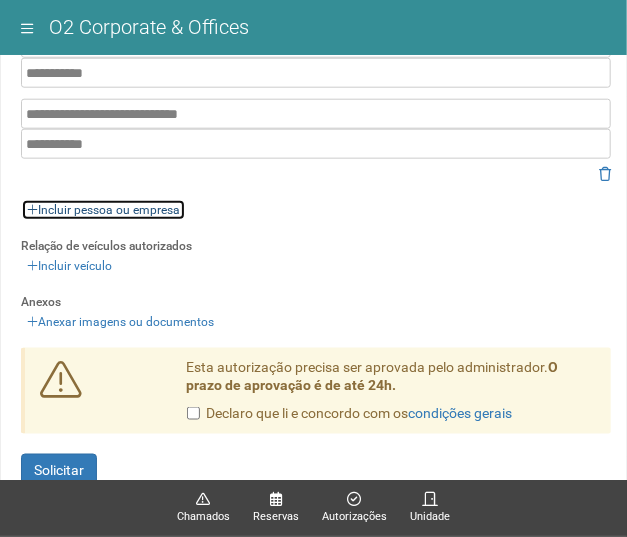 click on "Incluir pessoa ou empresa" at bounding box center (103, 210) 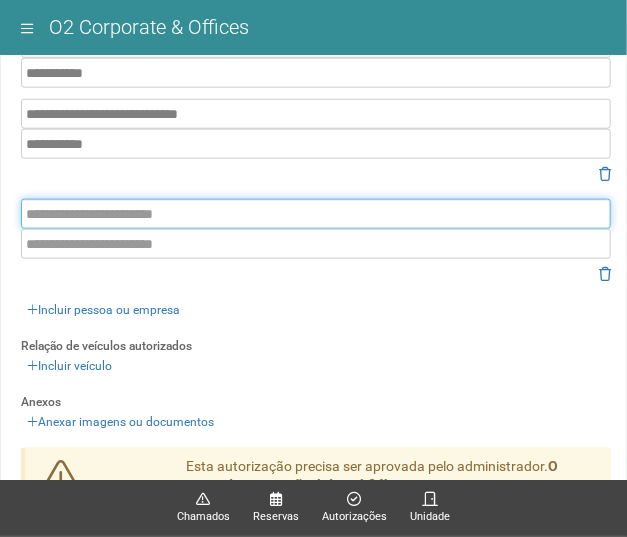 click at bounding box center [316, 214] 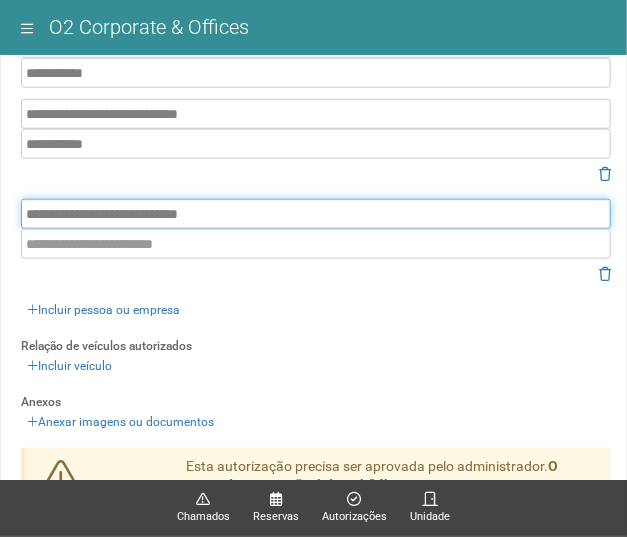 type on "**********" 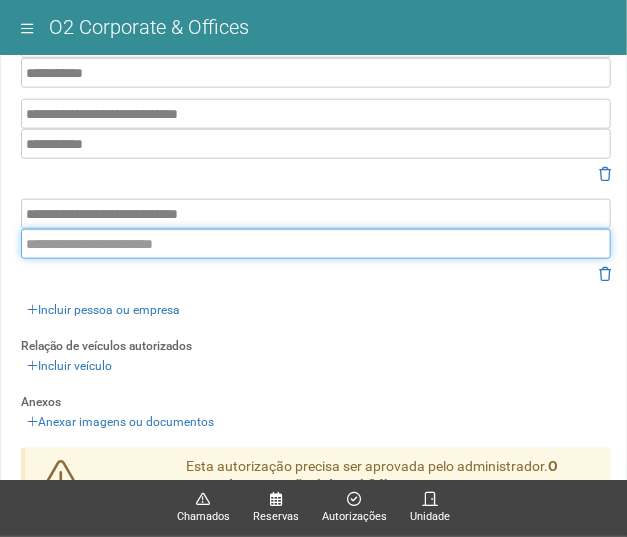 click at bounding box center [316, 244] 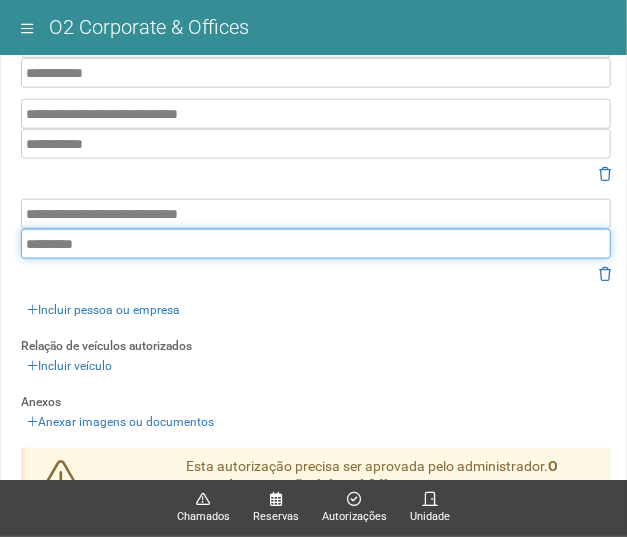 type on "*********" 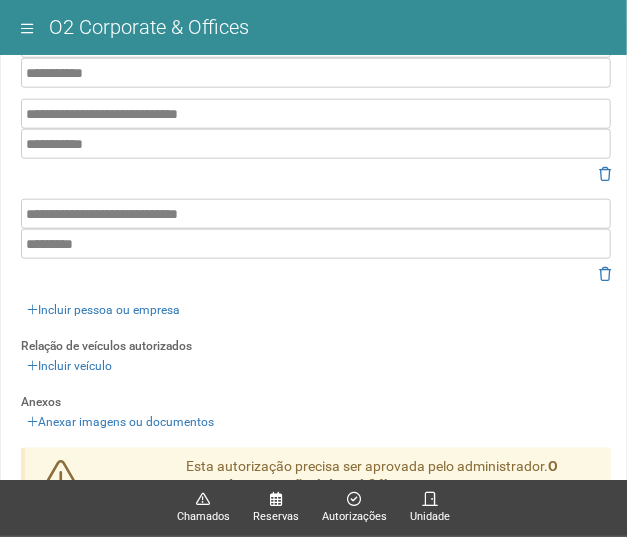 click on "**********" at bounding box center (316, 174) 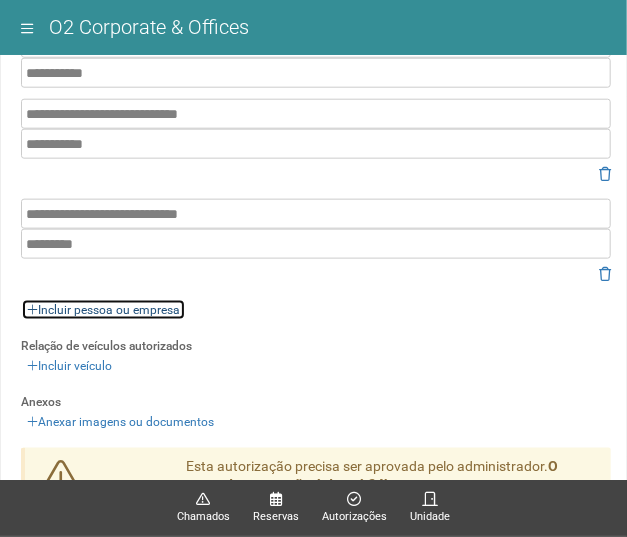 click on "Incluir pessoa ou empresa" at bounding box center (103, 310) 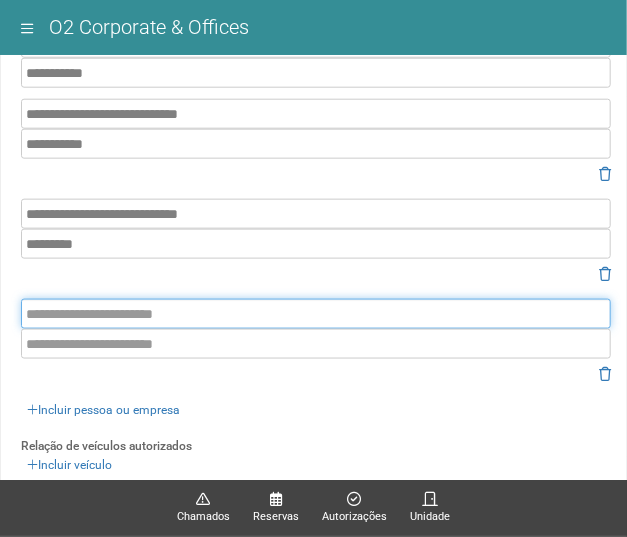 click at bounding box center [316, 314] 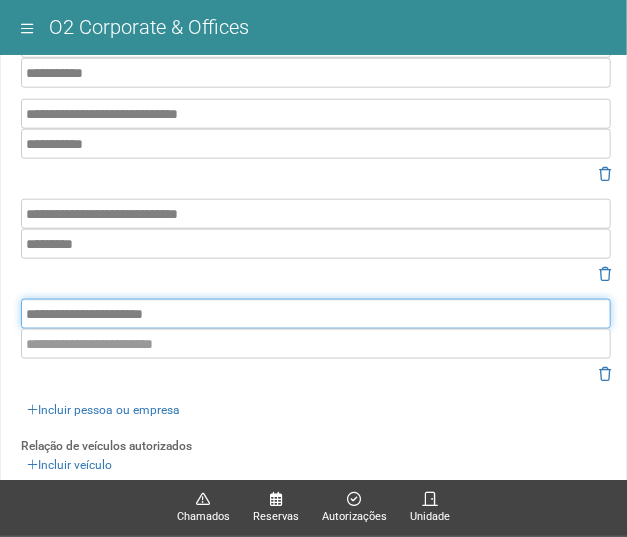 type on "**********" 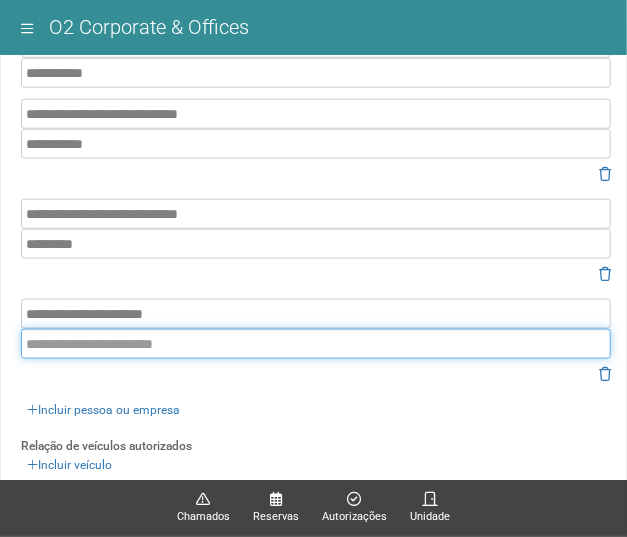 click at bounding box center [316, 344] 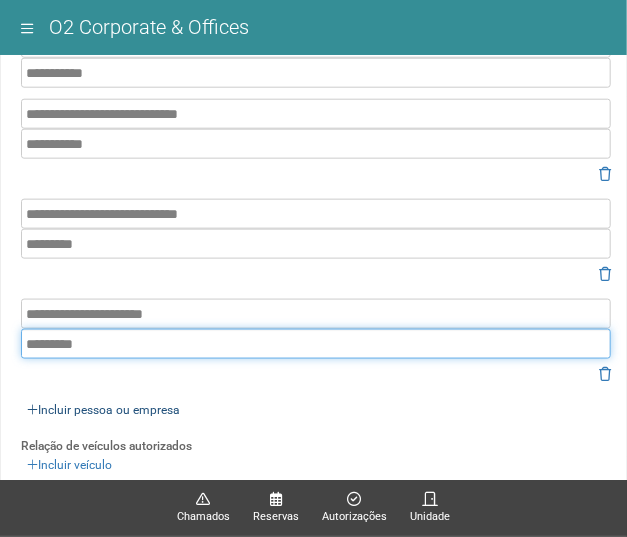 type on "*********" 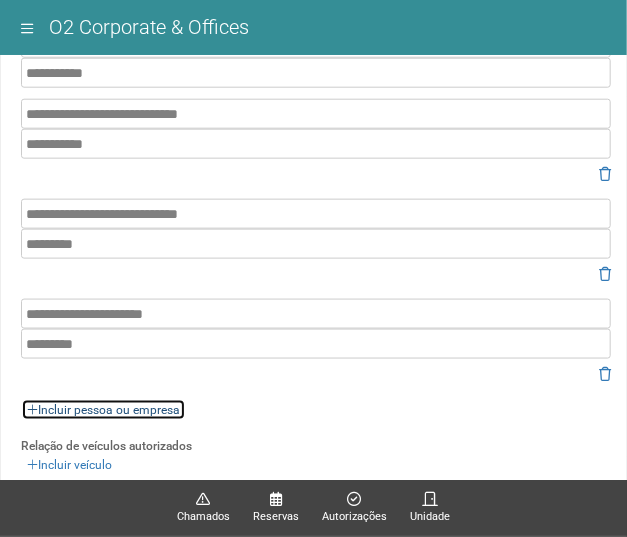 click on "Incluir pessoa ou empresa" at bounding box center [103, 410] 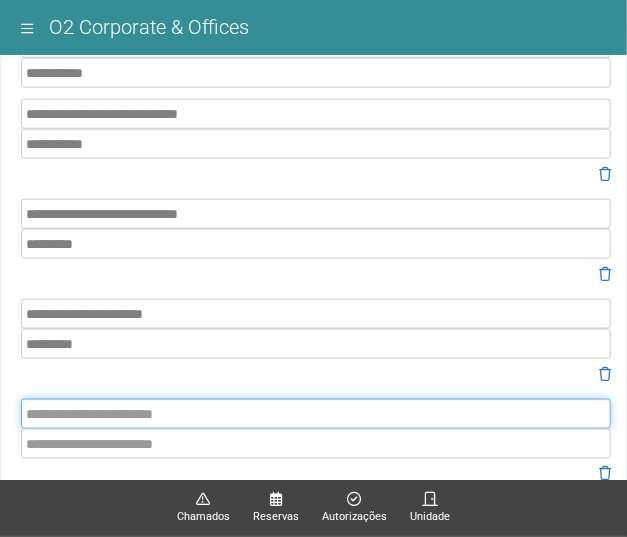 click at bounding box center [316, 414] 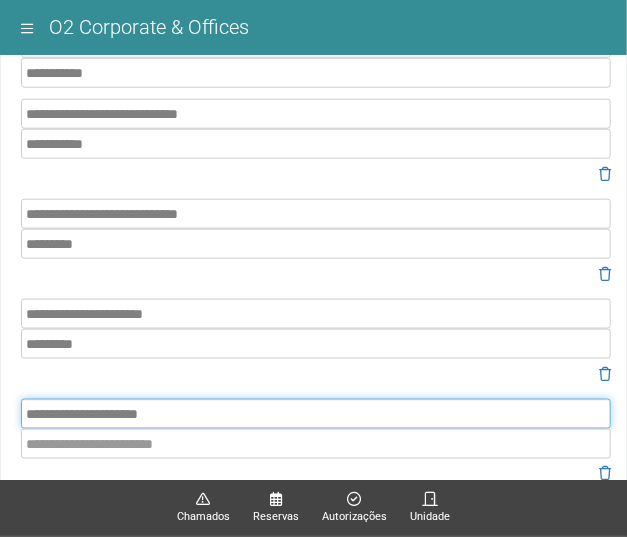 type on "**********" 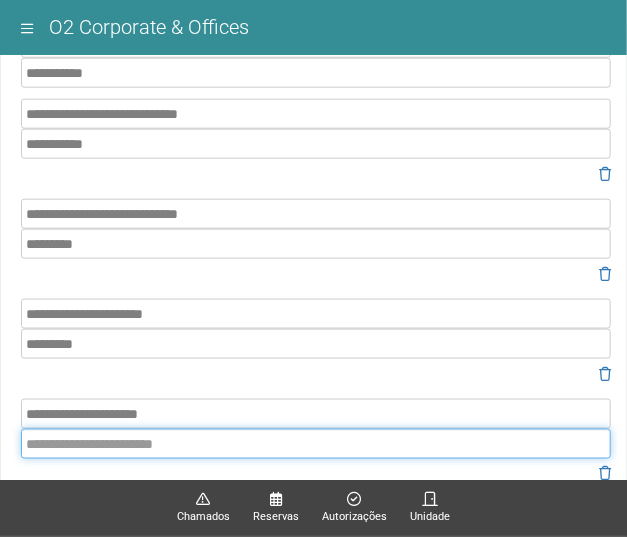 click at bounding box center (316, 444) 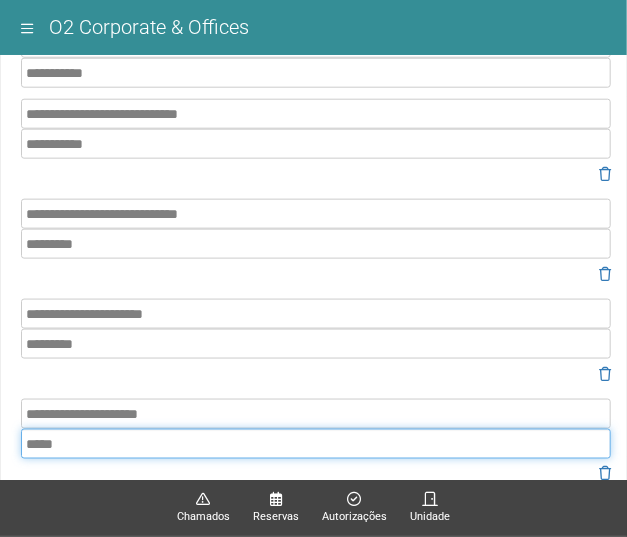click on "*****" at bounding box center [316, 444] 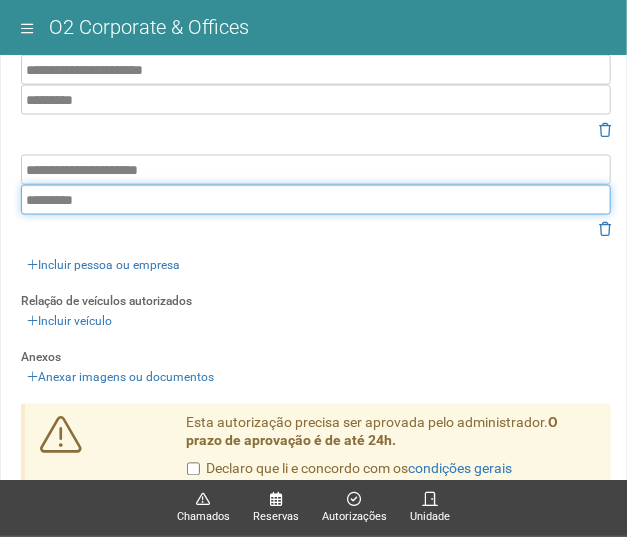scroll, scrollTop: 714, scrollLeft: 0, axis: vertical 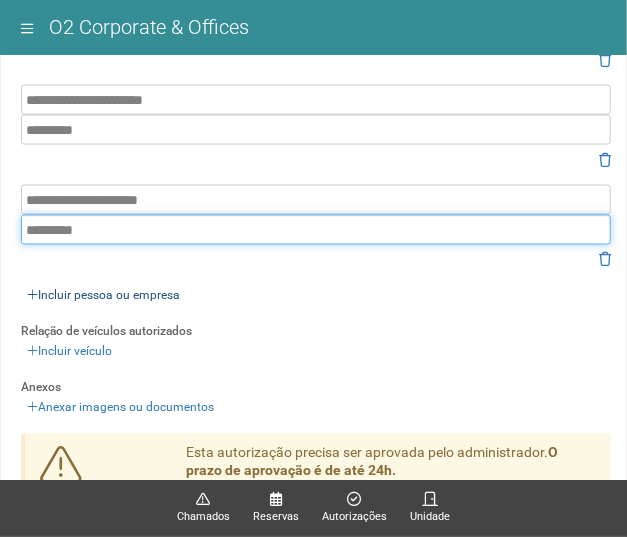 type on "*********" 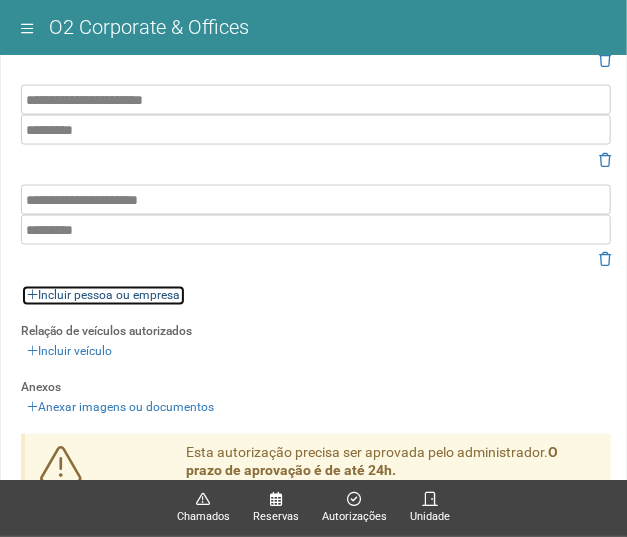 click on "Incluir pessoa ou empresa" at bounding box center (103, 296) 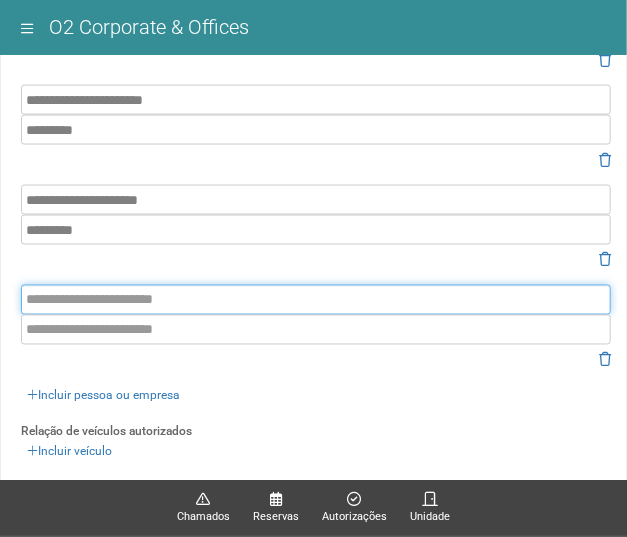 click at bounding box center [316, 300] 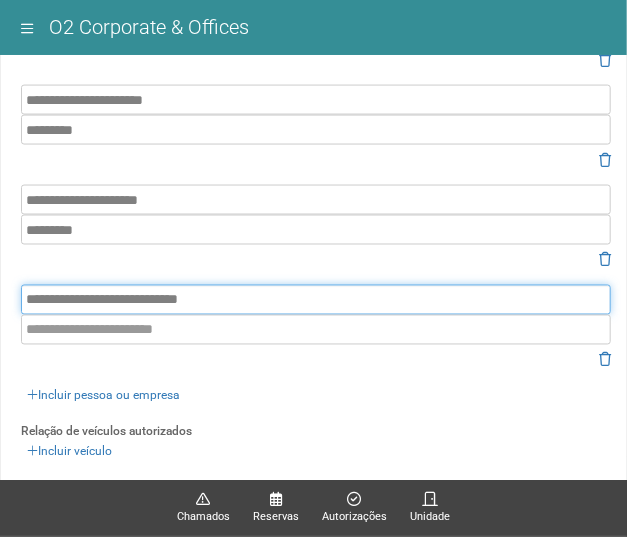 type on "**********" 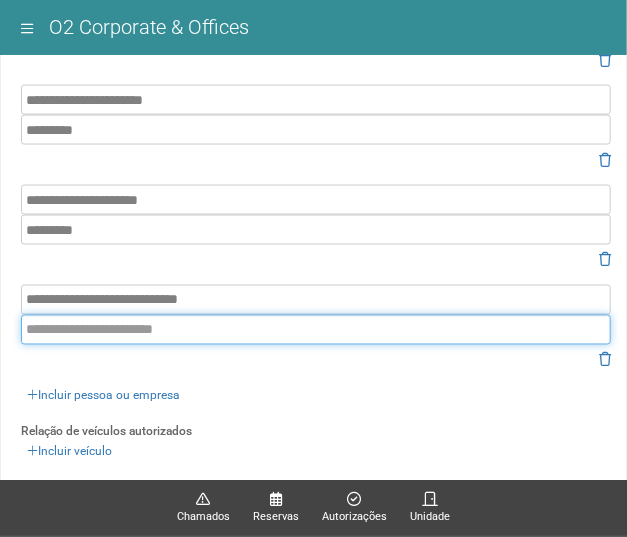 click at bounding box center [316, 330] 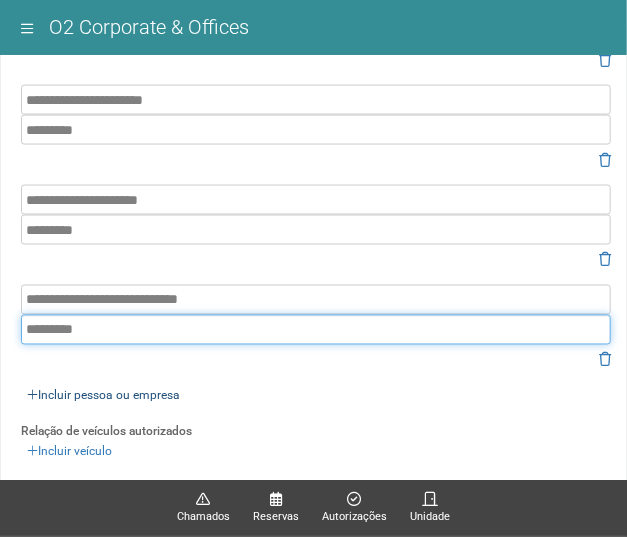 type on "*********" 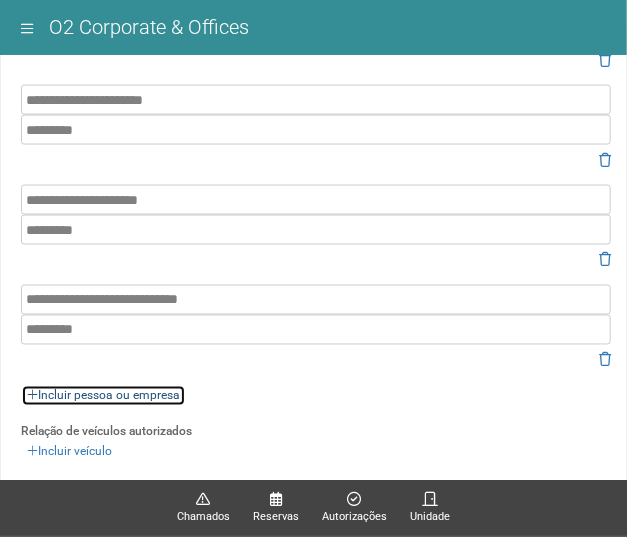 click on "Incluir pessoa ou empresa" at bounding box center [103, 396] 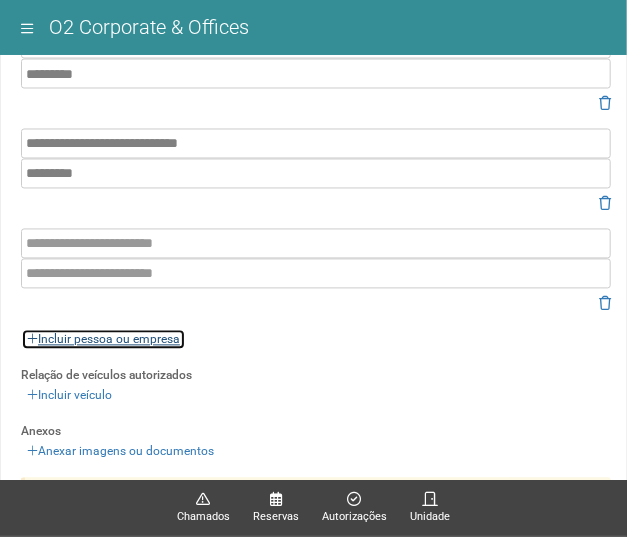 scroll, scrollTop: 1014, scrollLeft: 0, axis: vertical 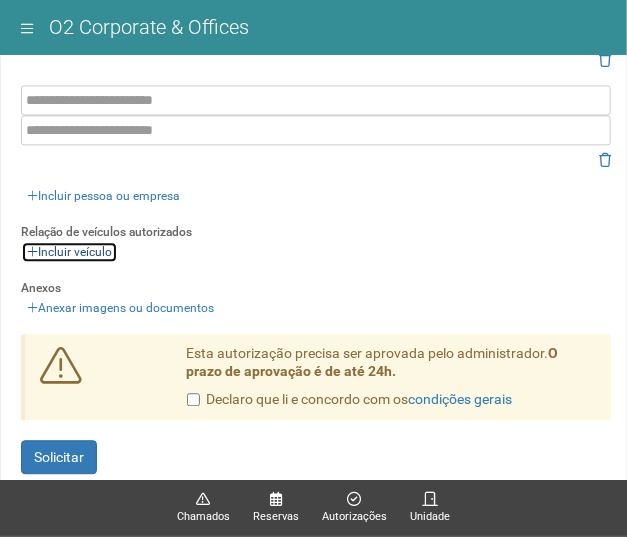 click on "Incluir veículo" at bounding box center (69, 252) 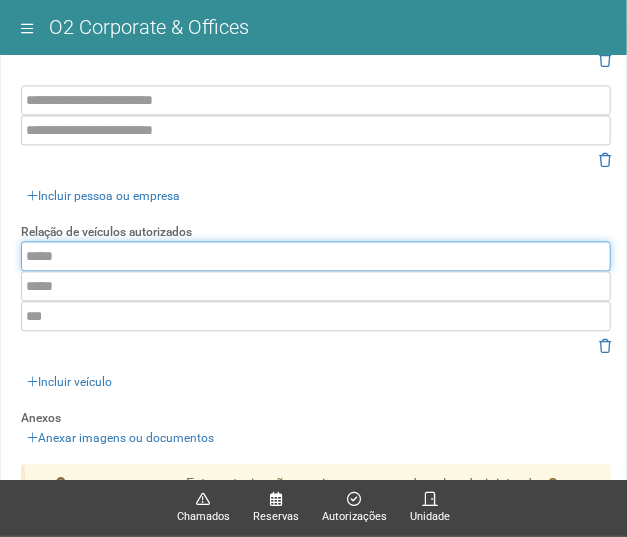 click at bounding box center [316, 256] 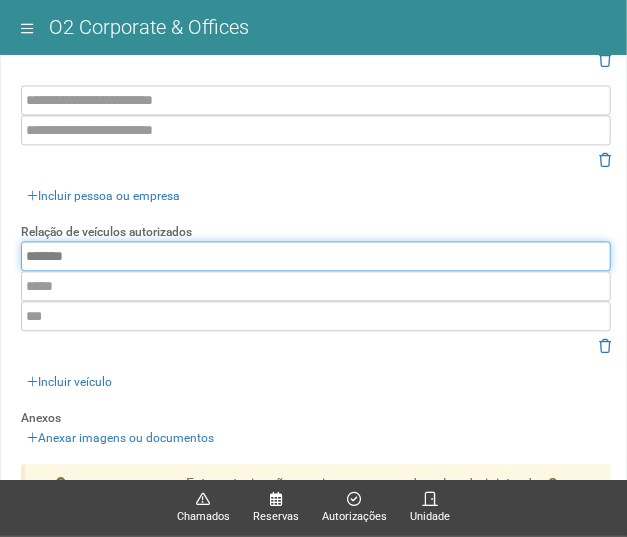 type on "*******" 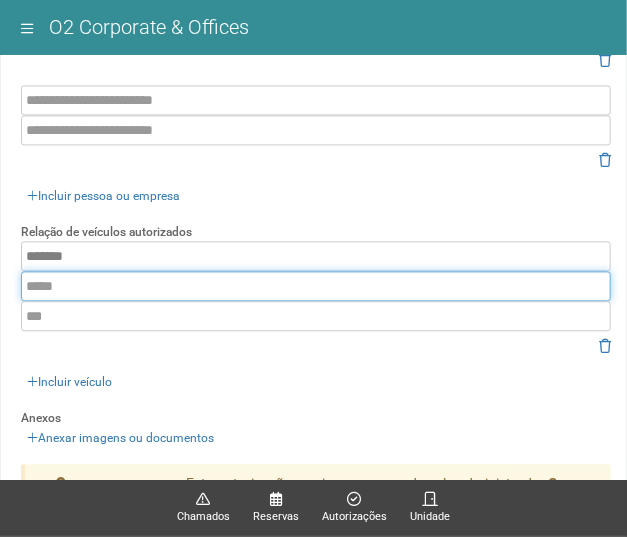 click at bounding box center (316, 286) 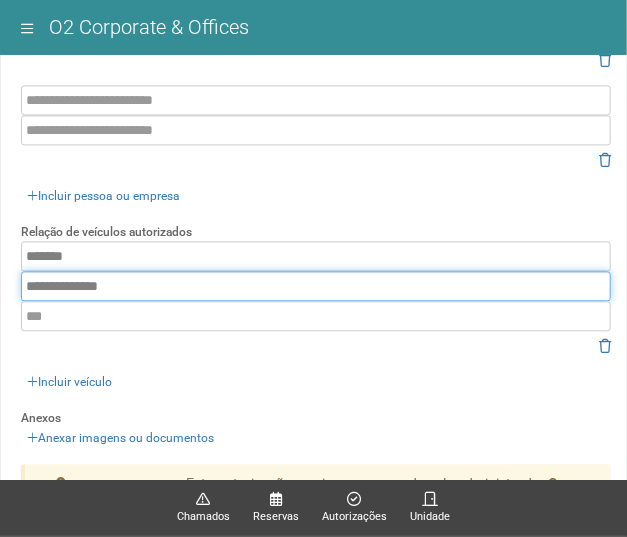 type on "**********" 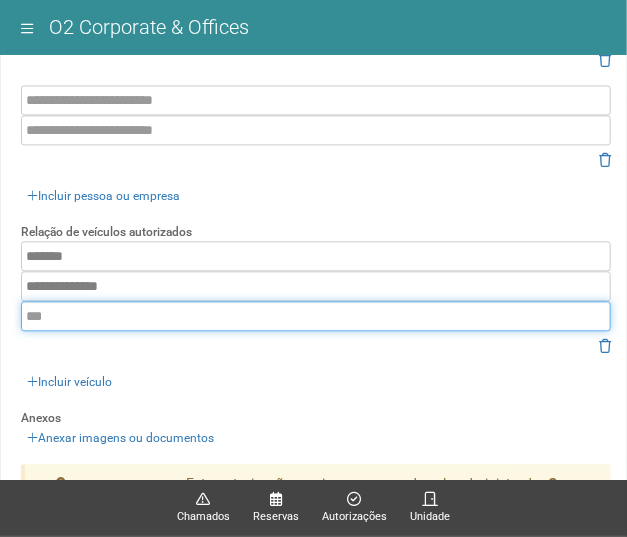 click at bounding box center [316, 316] 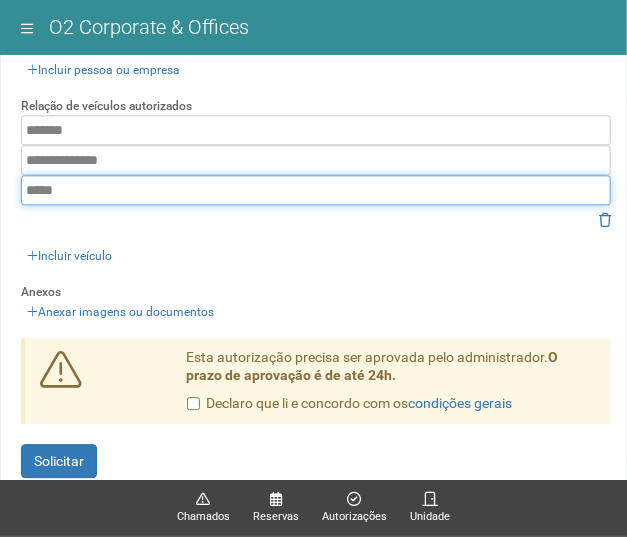 scroll, scrollTop: 1144, scrollLeft: 0, axis: vertical 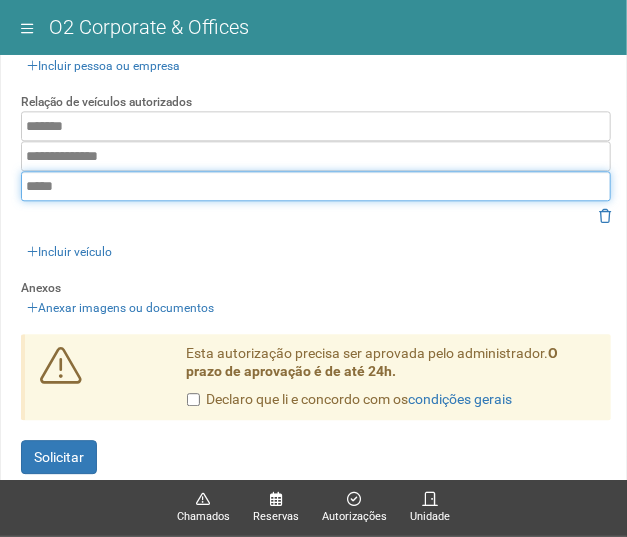 type on "*****" 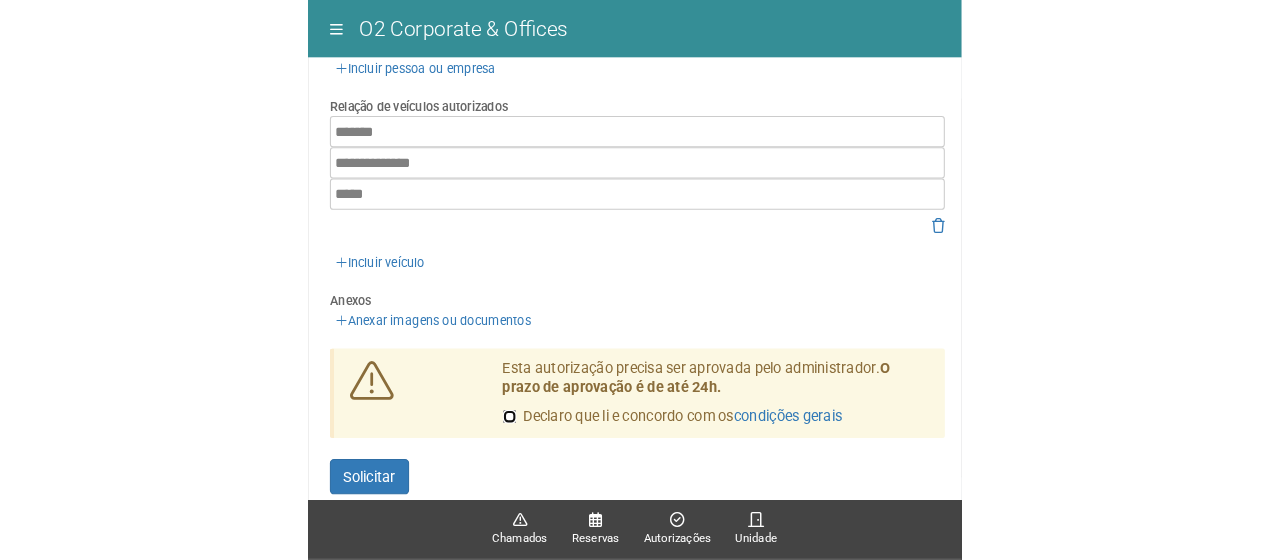 scroll, scrollTop: 23, scrollLeft: 0, axis: vertical 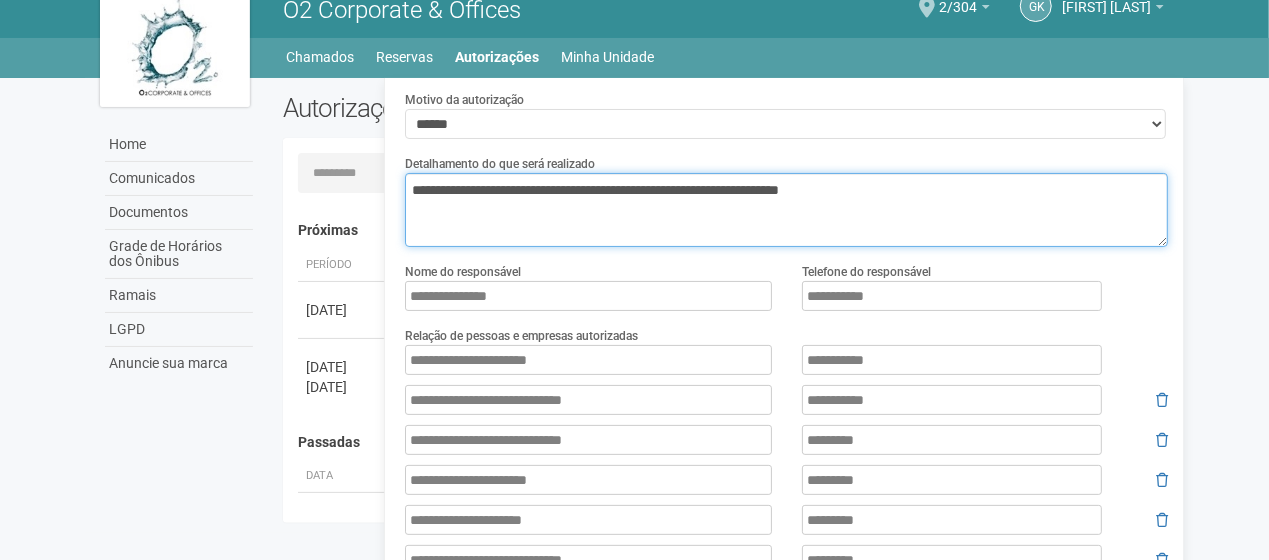 click on "**********" at bounding box center (786, 210) 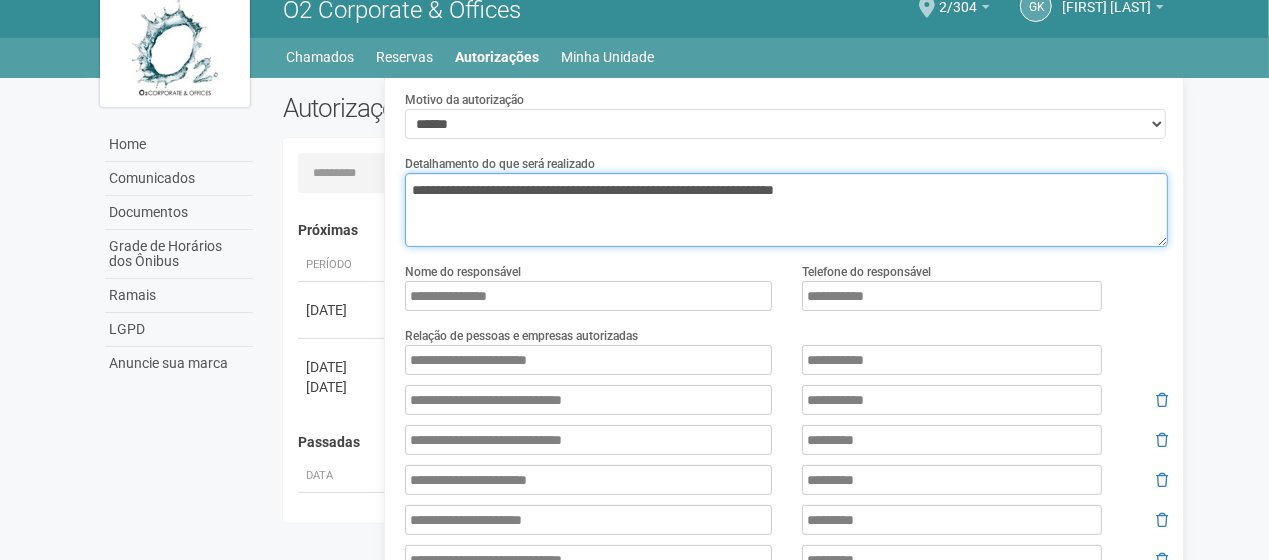 click on "**********" at bounding box center (786, 210) 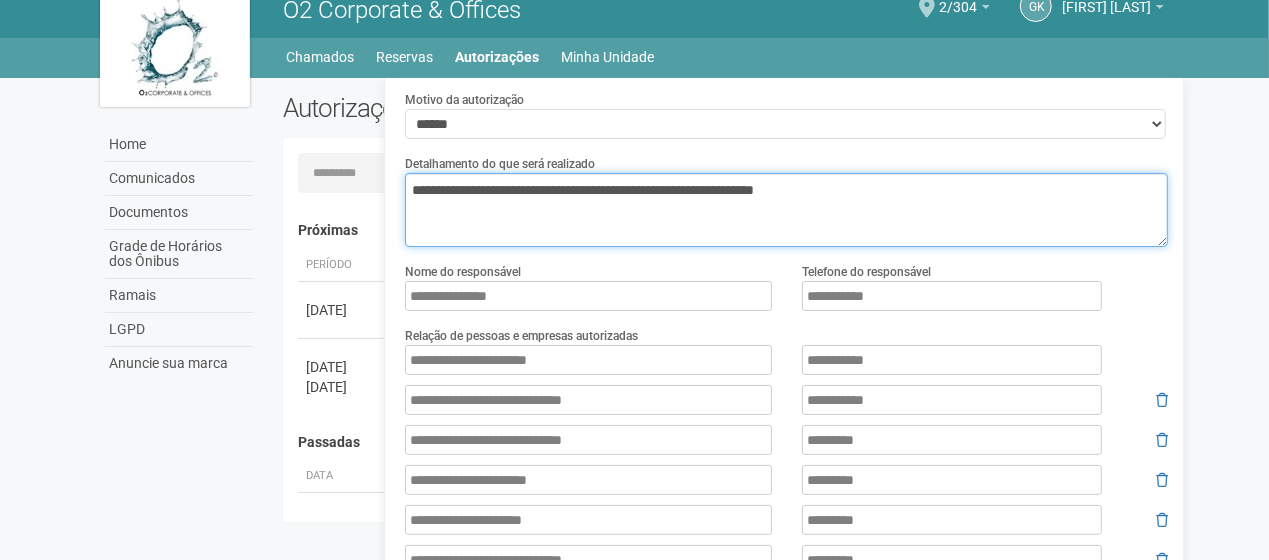 click on "**********" at bounding box center (786, 210) 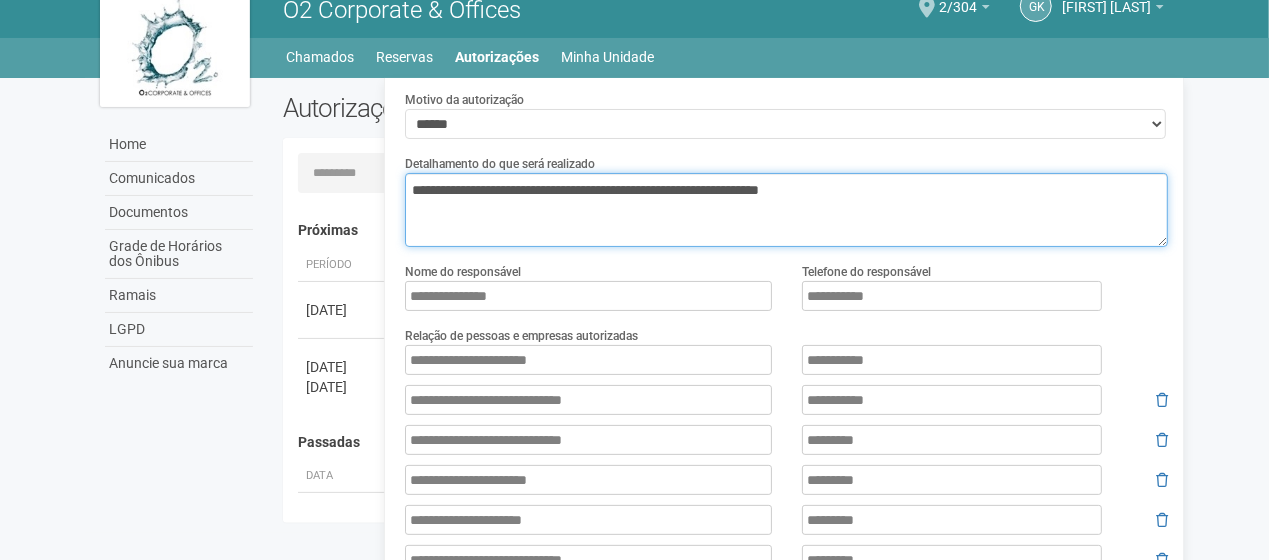 click on "**********" at bounding box center (786, 210) 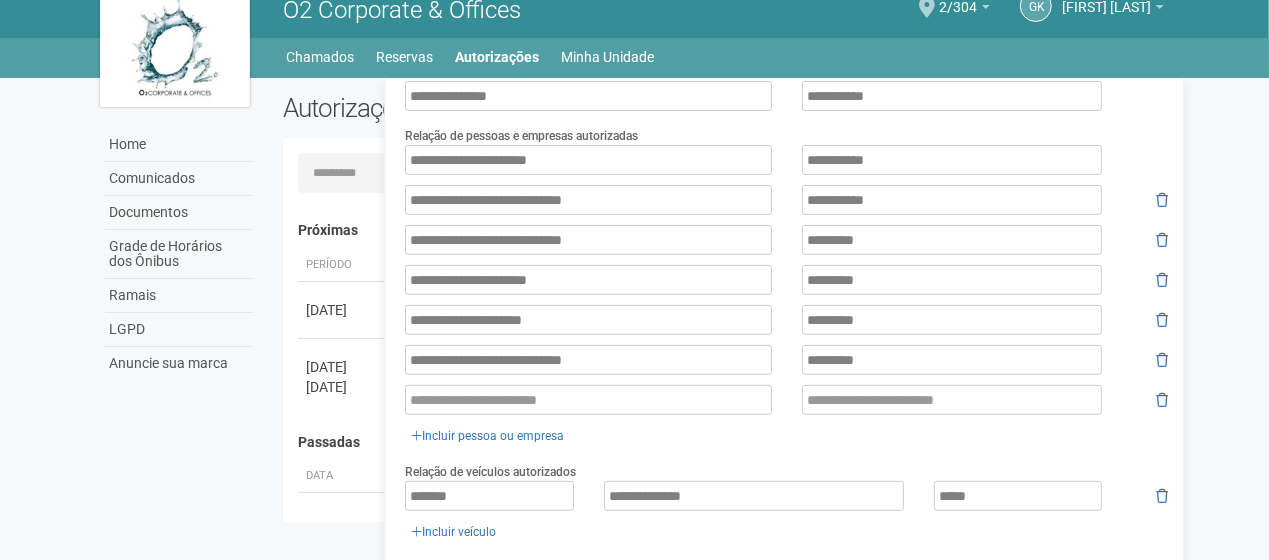 scroll, scrollTop: 508, scrollLeft: 0, axis: vertical 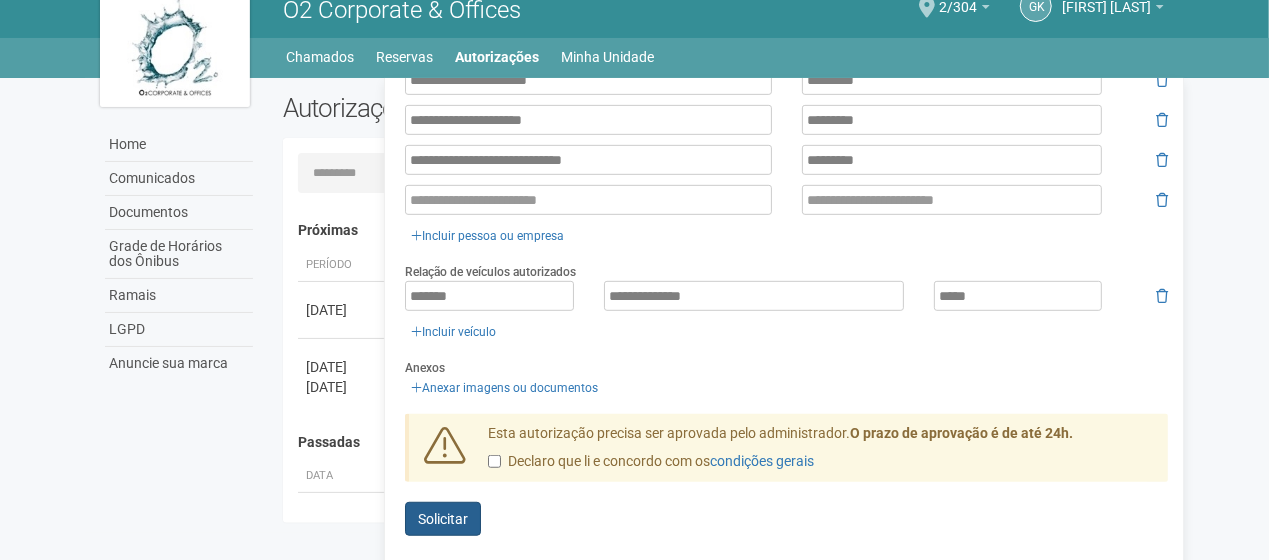 type on "**********" 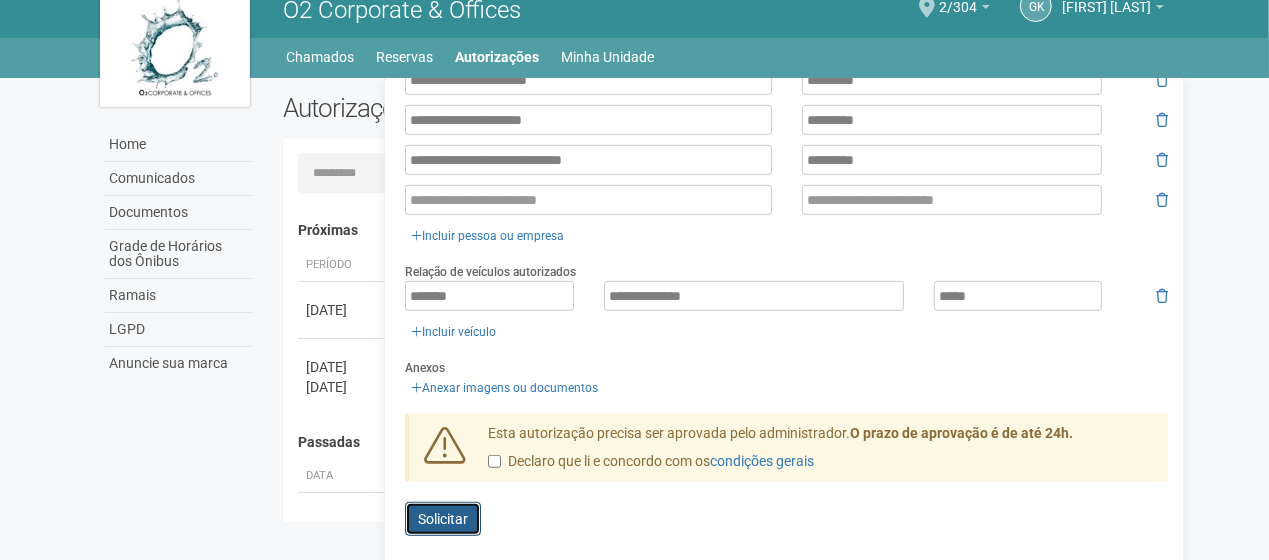 click on "Solicitar" at bounding box center [443, 519] 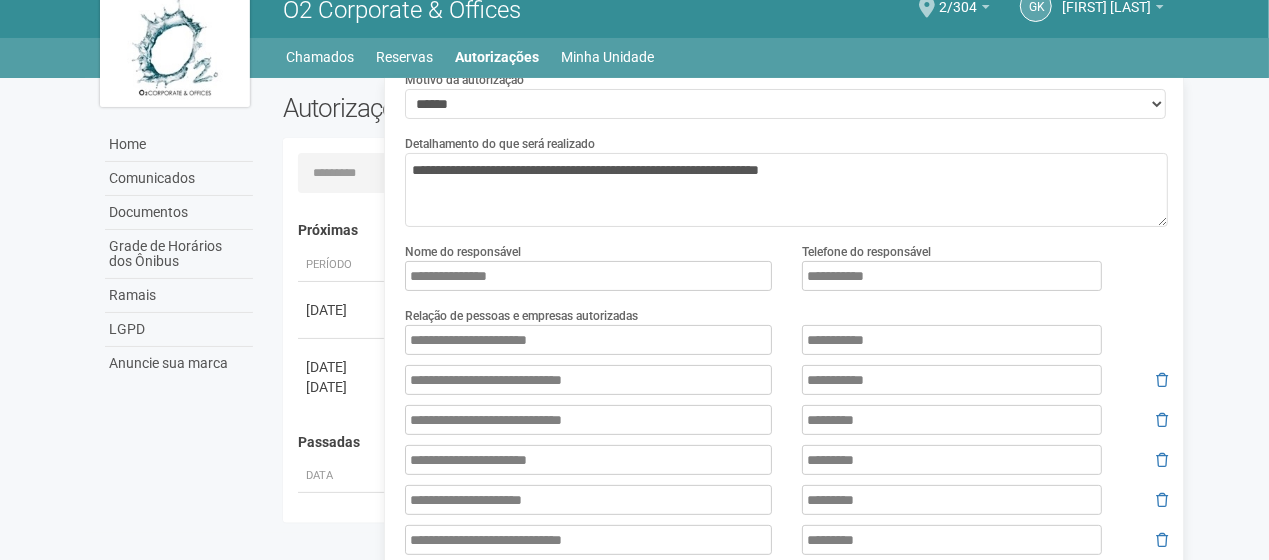 scroll, scrollTop: 0, scrollLeft: 0, axis: both 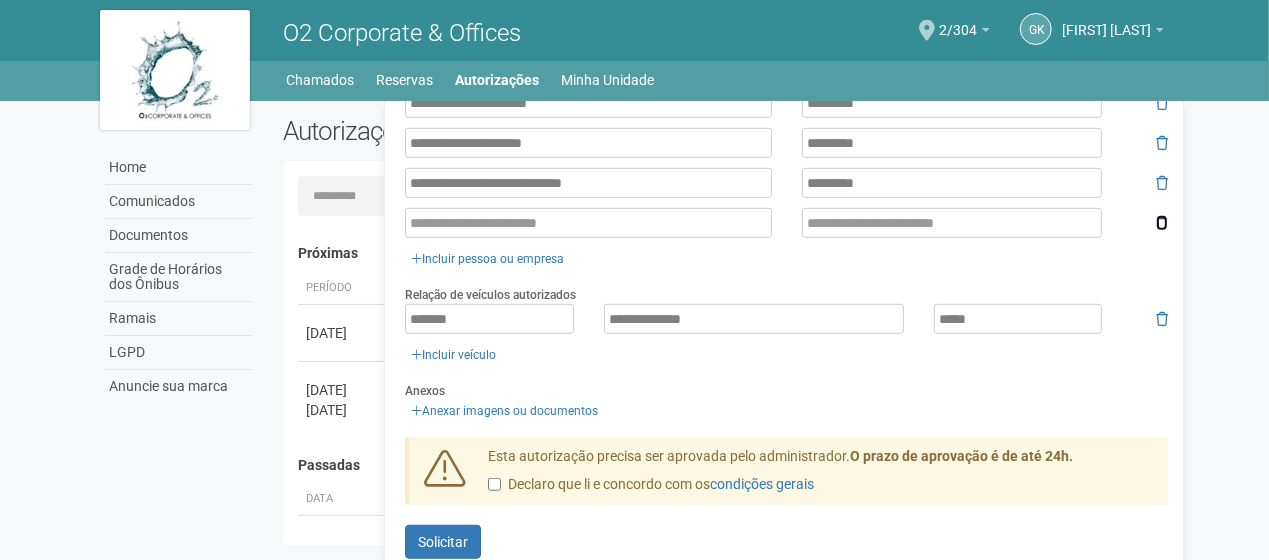 click at bounding box center (1162, 223) 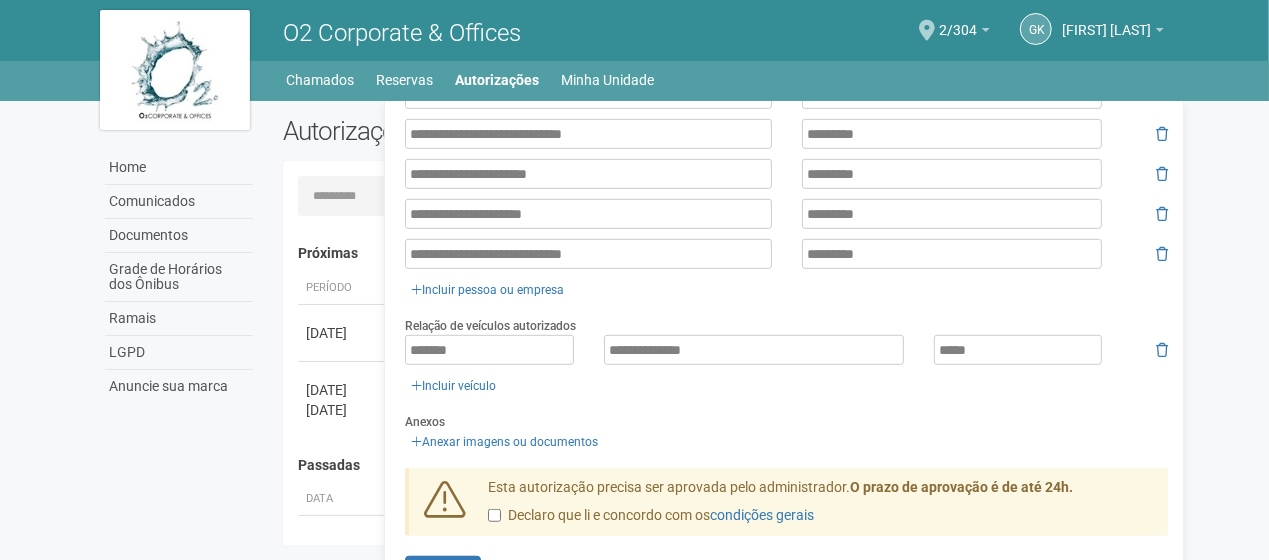 scroll, scrollTop: 544, scrollLeft: 0, axis: vertical 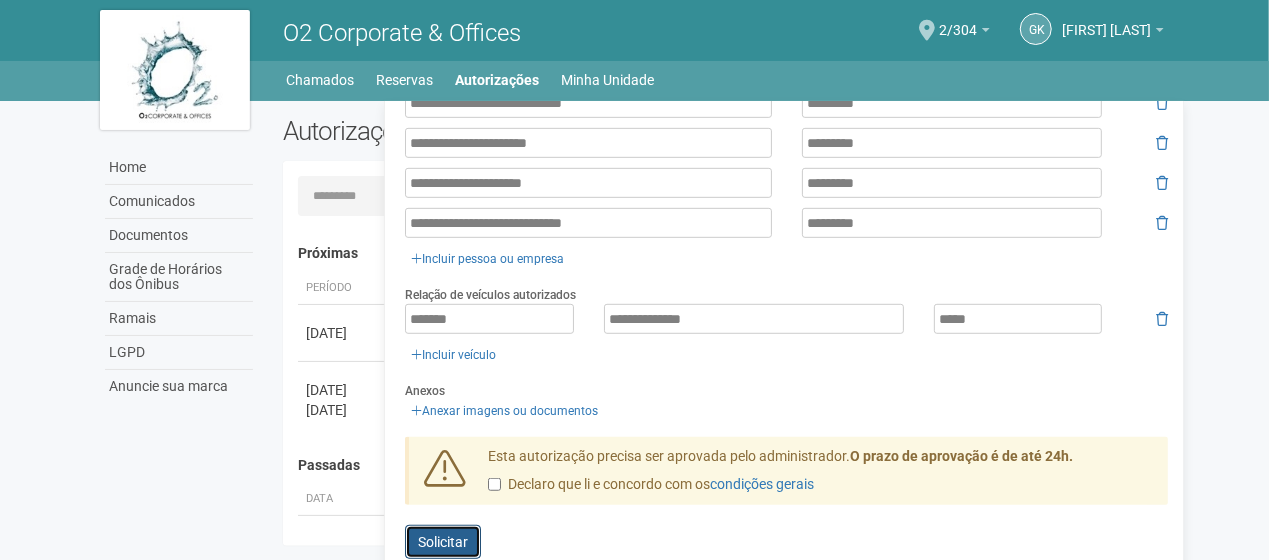 drag, startPoint x: 445, startPoint y: 542, endPoint x: 454, endPoint y: 522, distance: 21.931713 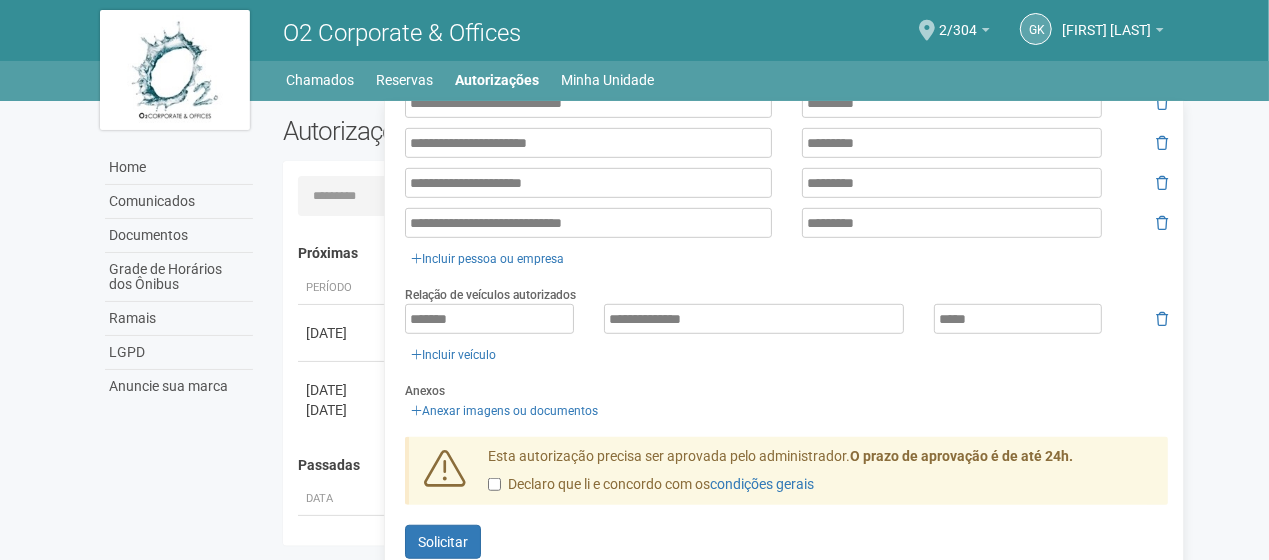 scroll, scrollTop: 468, scrollLeft: 0, axis: vertical 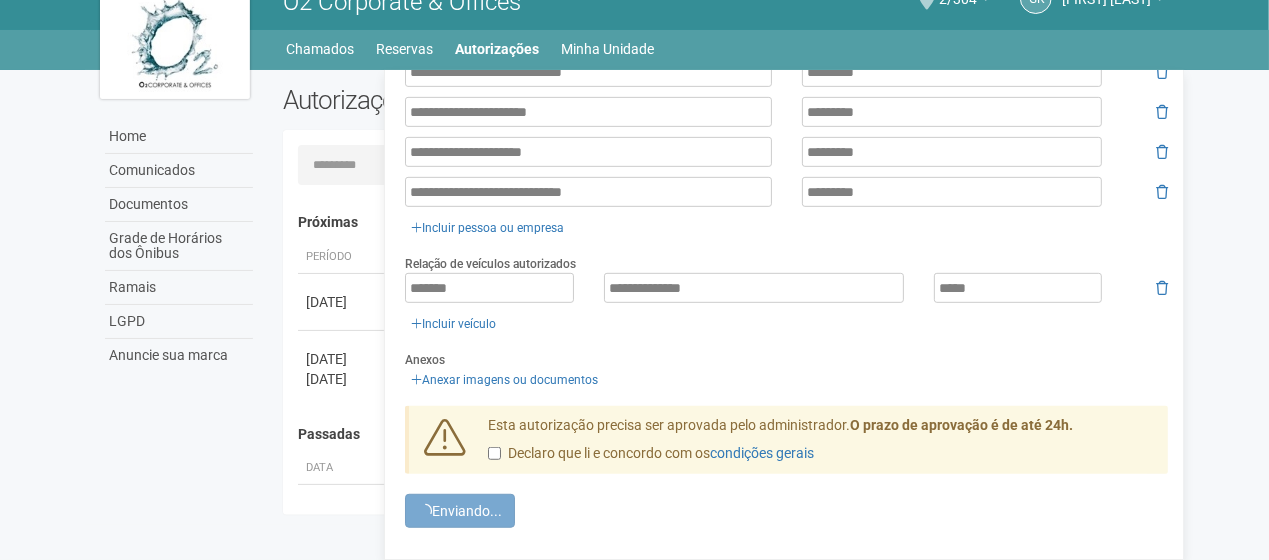 drag, startPoint x: 218, startPoint y: 549, endPoint x: 412, endPoint y: 393, distance: 248.94176 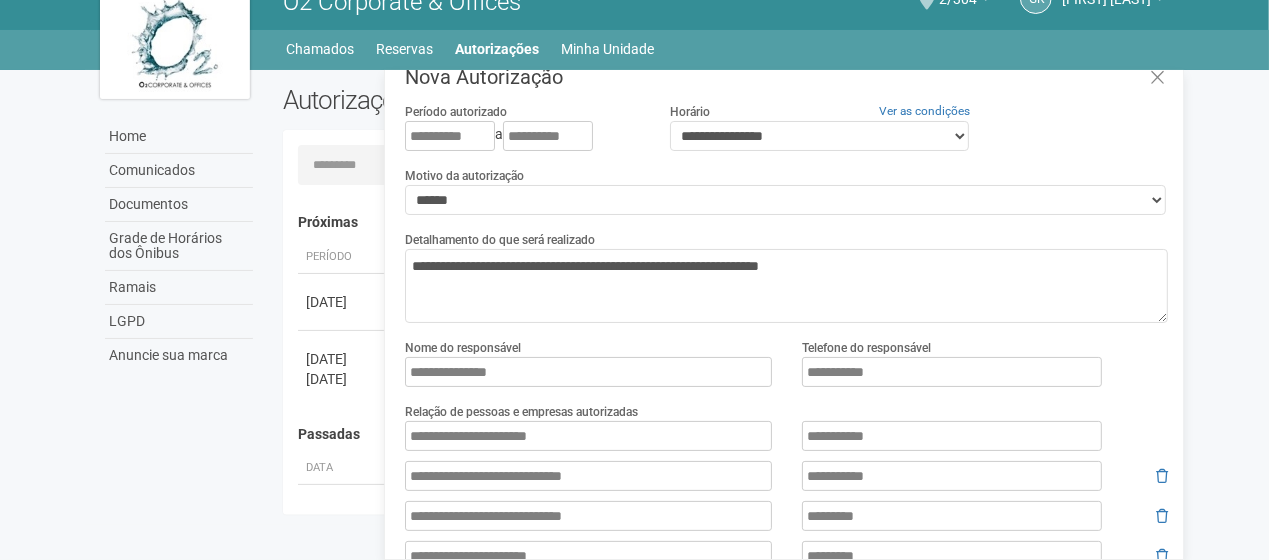 scroll, scrollTop: 0, scrollLeft: 0, axis: both 